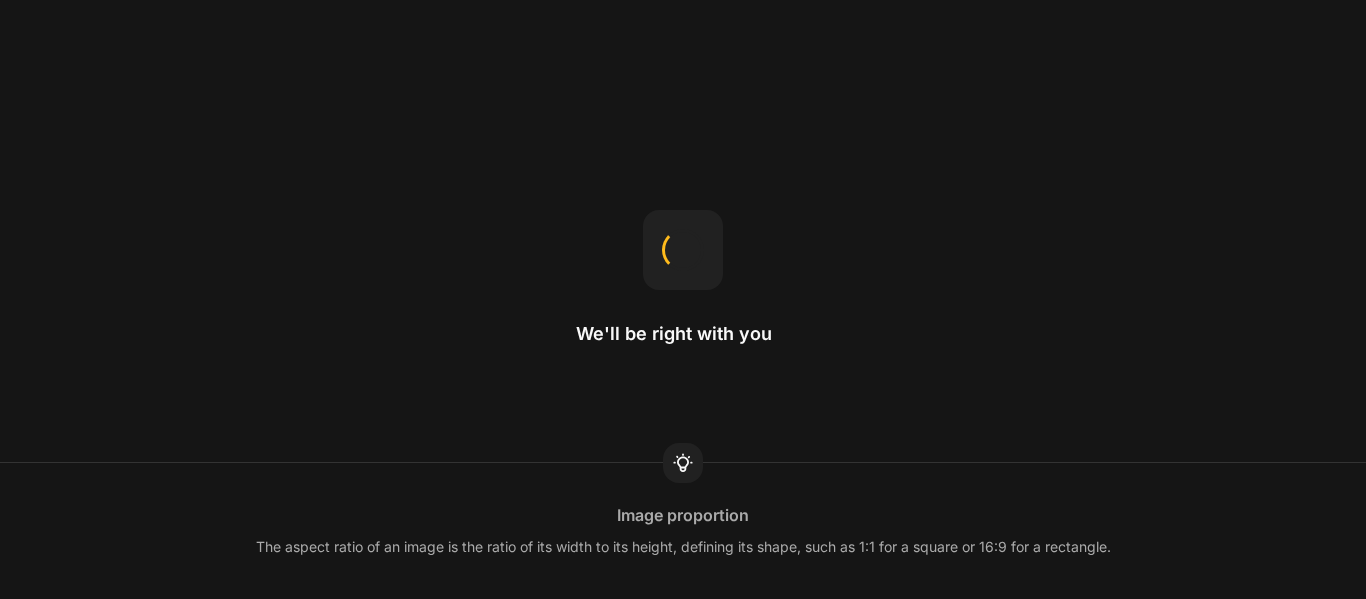scroll, scrollTop: 0, scrollLeft: 0, axis: both 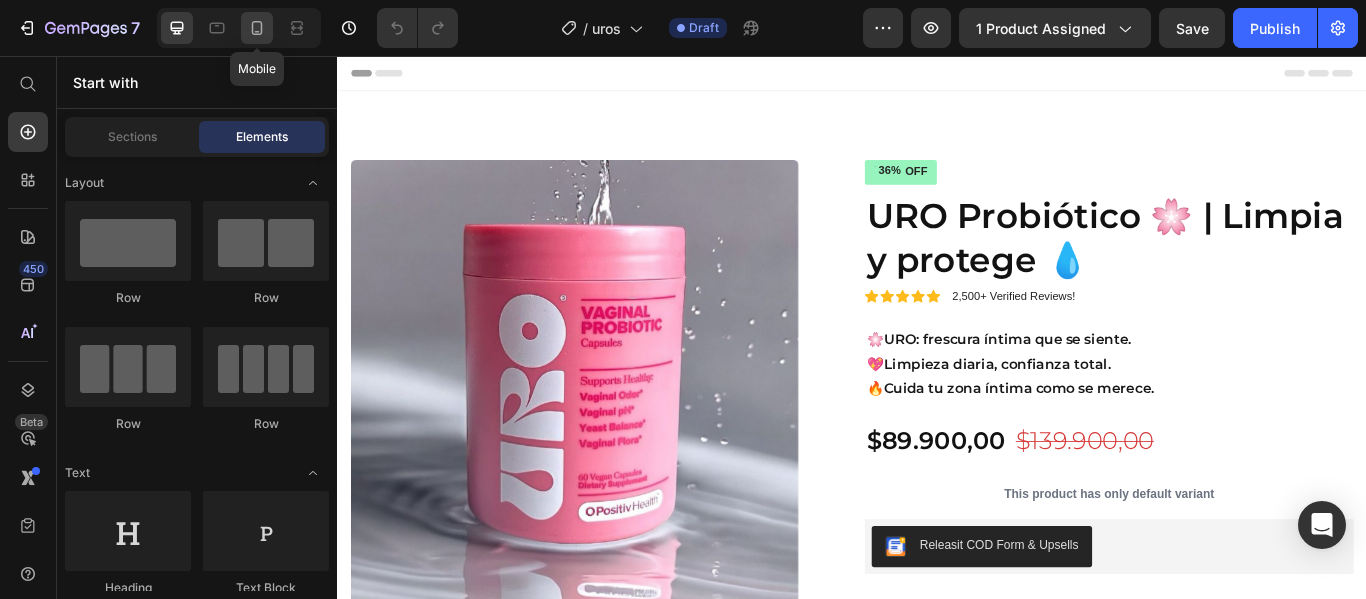 click 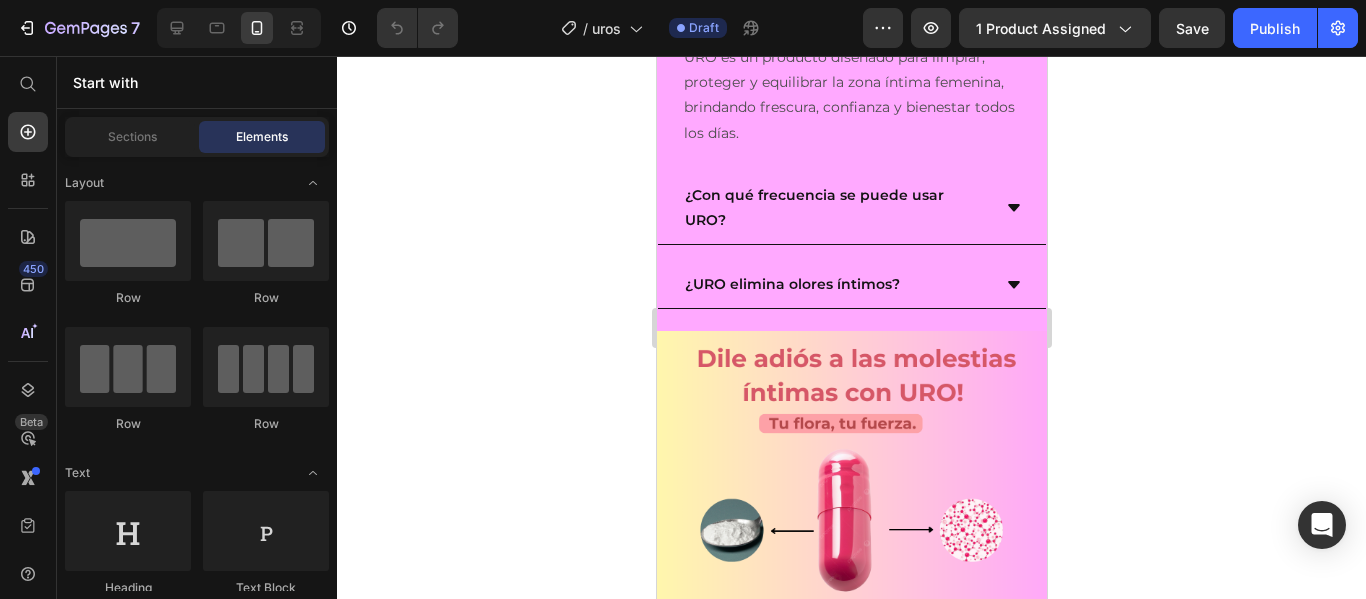 scroll, scrollTop: 800, scrollLeft: 0, axis: vertical 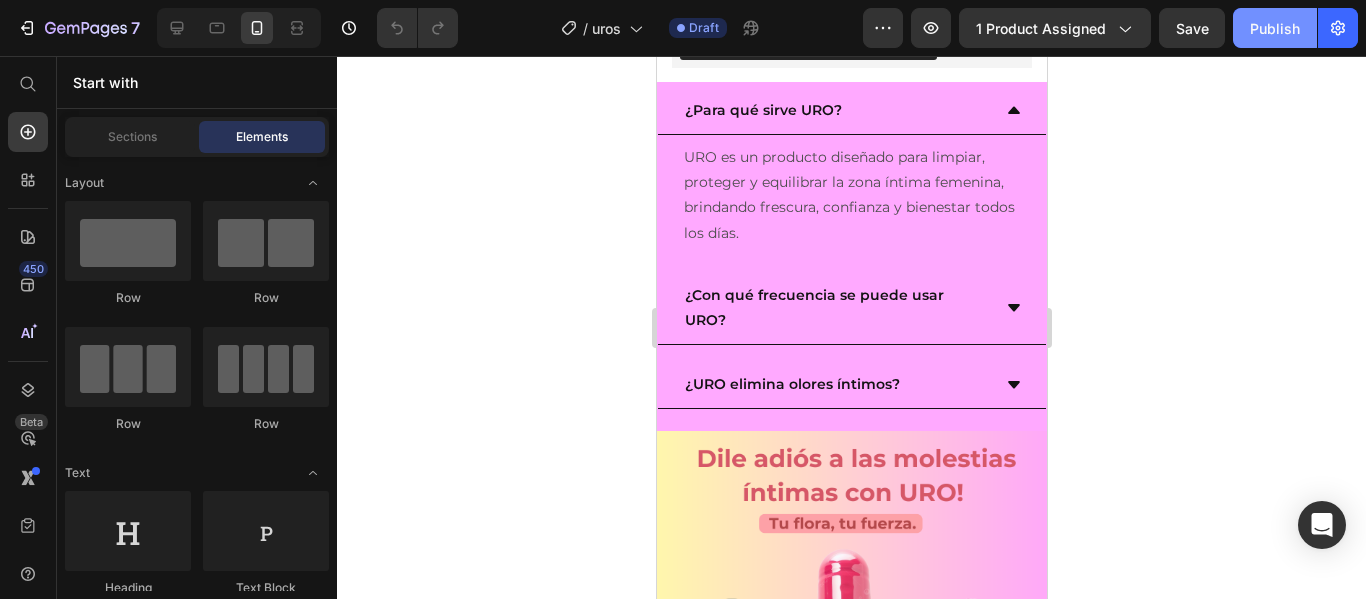 click on "Publish" at bounding box center (1275, 28) 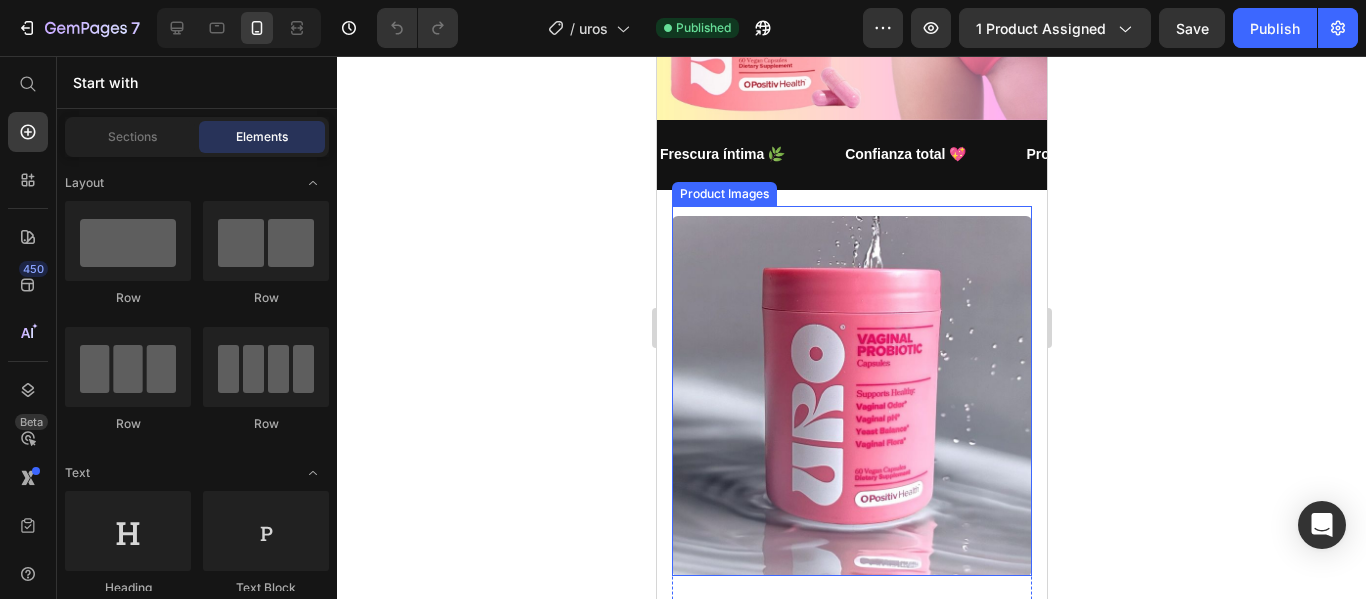 scroll, scrollTop: 400, scrollLeft: 0, axis: vertical 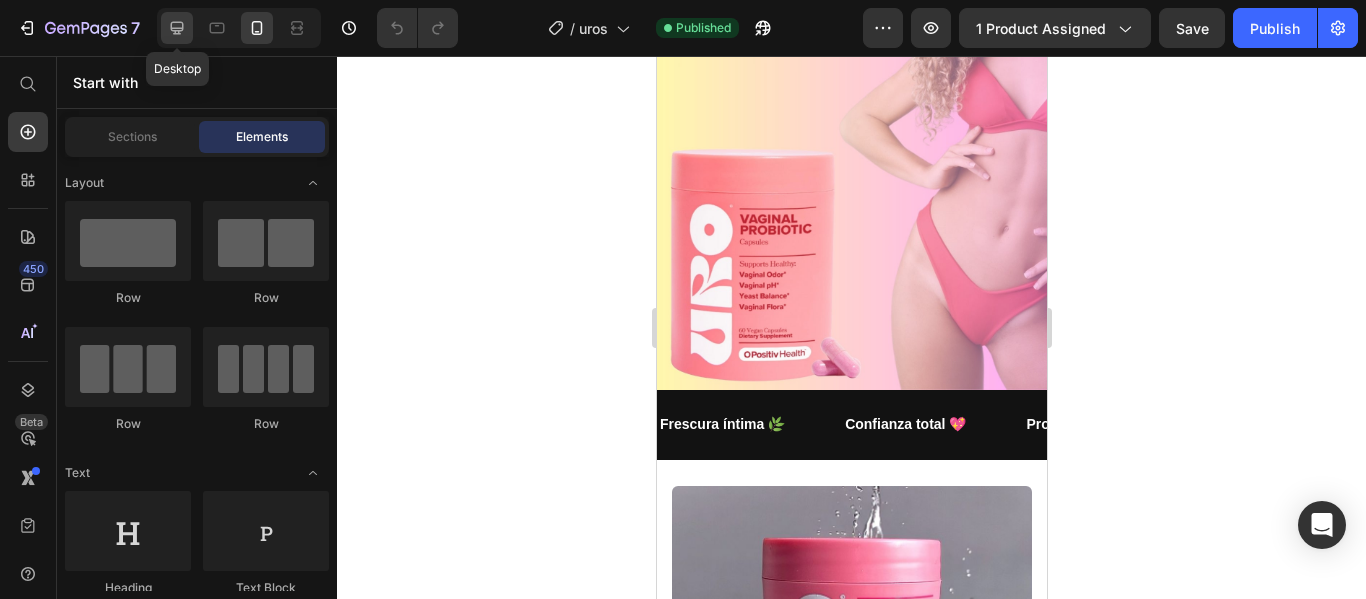 click 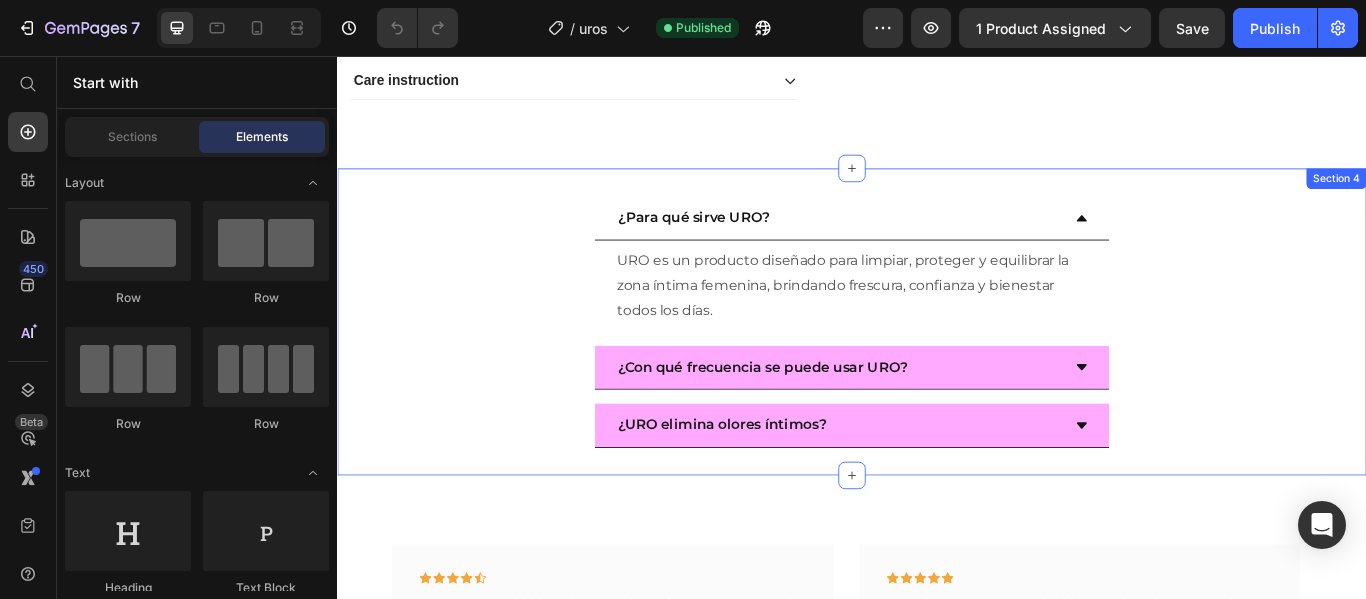 scroll, scrollTop: 800, scrollLeft: 0, axis: vertical 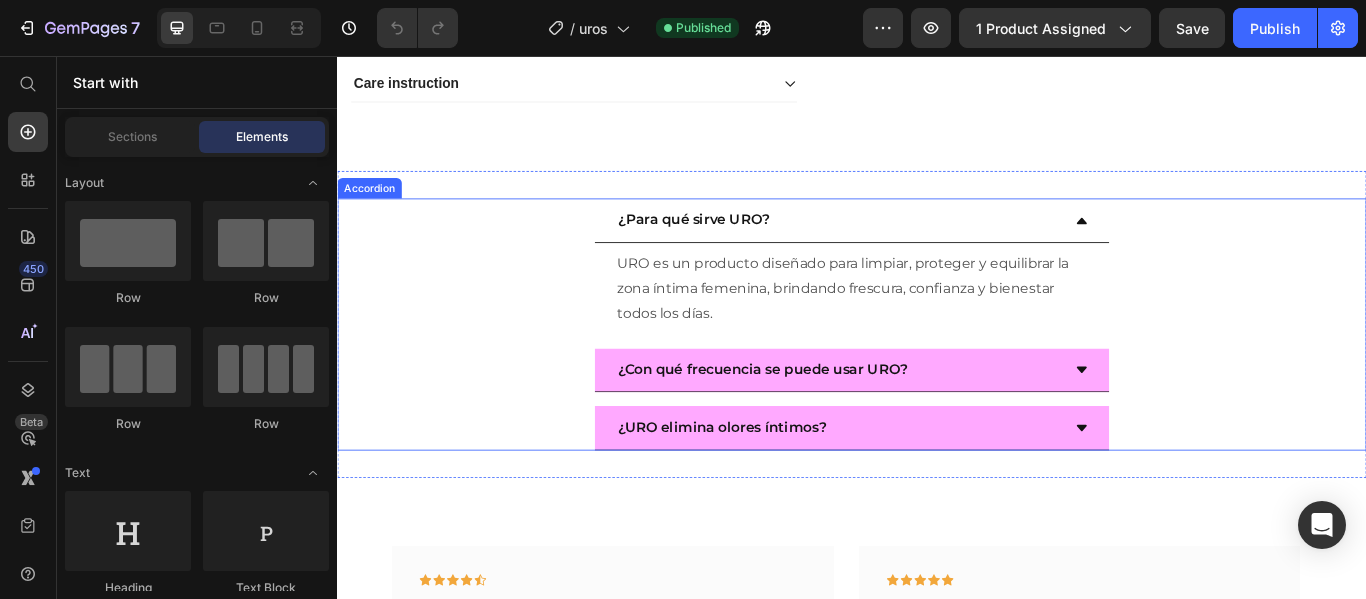 click on "¿Para qué sirve URO? URO es un producto diseñado para limpiar, proteger y equilibrar la zona íntima femenina, brindando frescura, confianza y bienestar todos los días. Text Block" at bounding box center (937, 301) 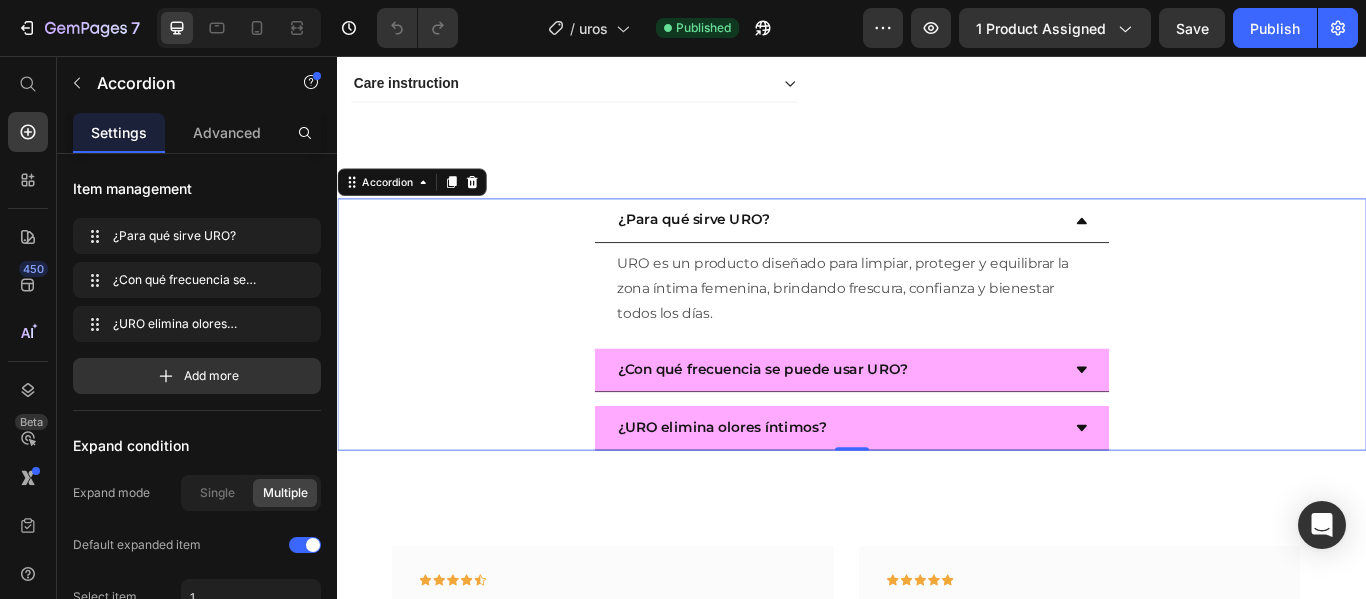 click on "URO es un producto diseñado para limpiar, proteger y equilibrar la zona íntima femenina, brindando frescura, confianza y bienestar todos los días. Text Block" at bounding box center [937, 327] 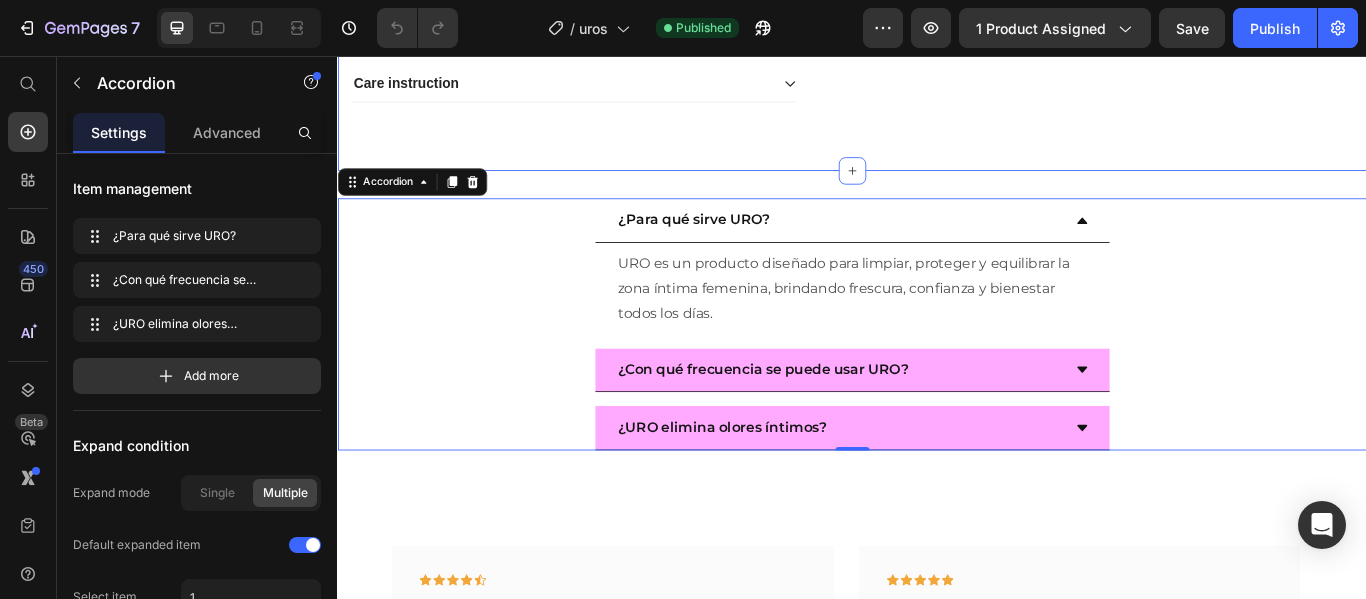 click on "Product Images
Material
Shipping
Care instruction Accordion Icon Icon Icon Icon Icon Icon List 2,500+ Verified Reviews! Text Block Row 36% OFF Discount Tag URO Probiótico 🌸 | Limpia y protege 💧 Product Title Icon Icon Icon Icon Icon Icon List 2,500+ Verified Reviews! Text Block Row 🌸  URO: frescura íntima que se siente. 💖  Limpieza diaria, confianza total. 🔥  Cuida tu zona íntima como se merece. Text Block $89.900,00 Product Price $139.900,00 Product Price 36% OFF Discount Tag Row This product has only default variant Product Variants & Swatches Releasit COD Form & Upsells Releasit COD Form & Upsells Row Product Section 3" at bounding box center (937, -257) 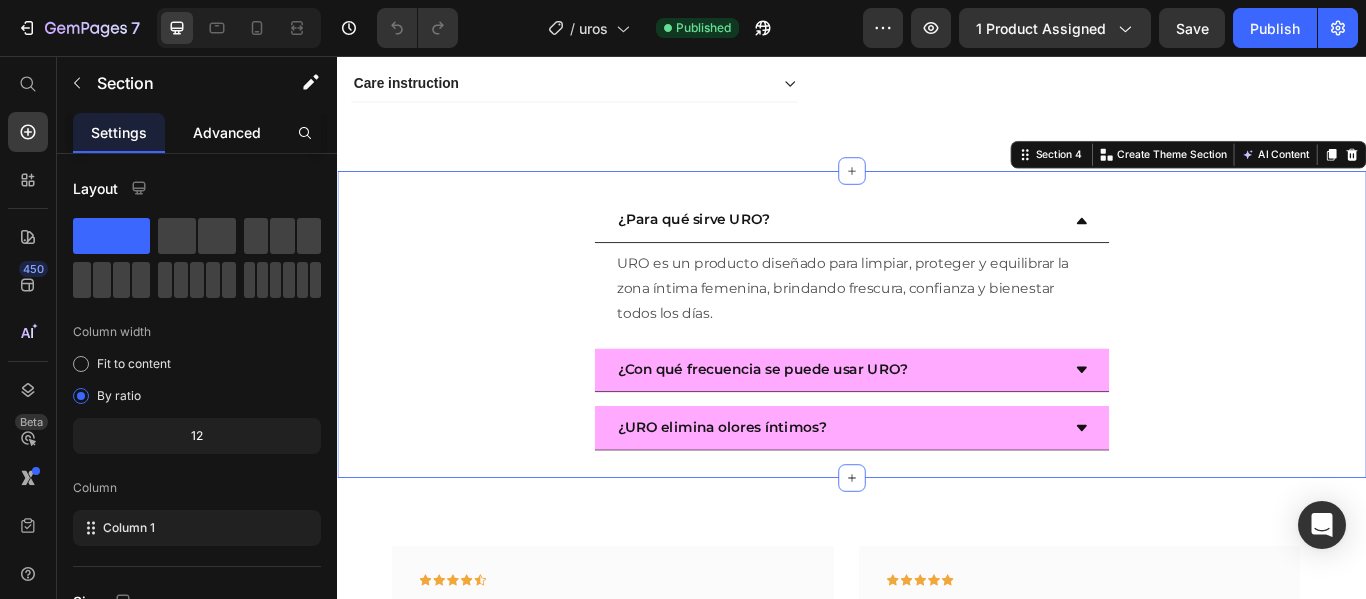 click on "Advanced" at bounding box center [227, 132] 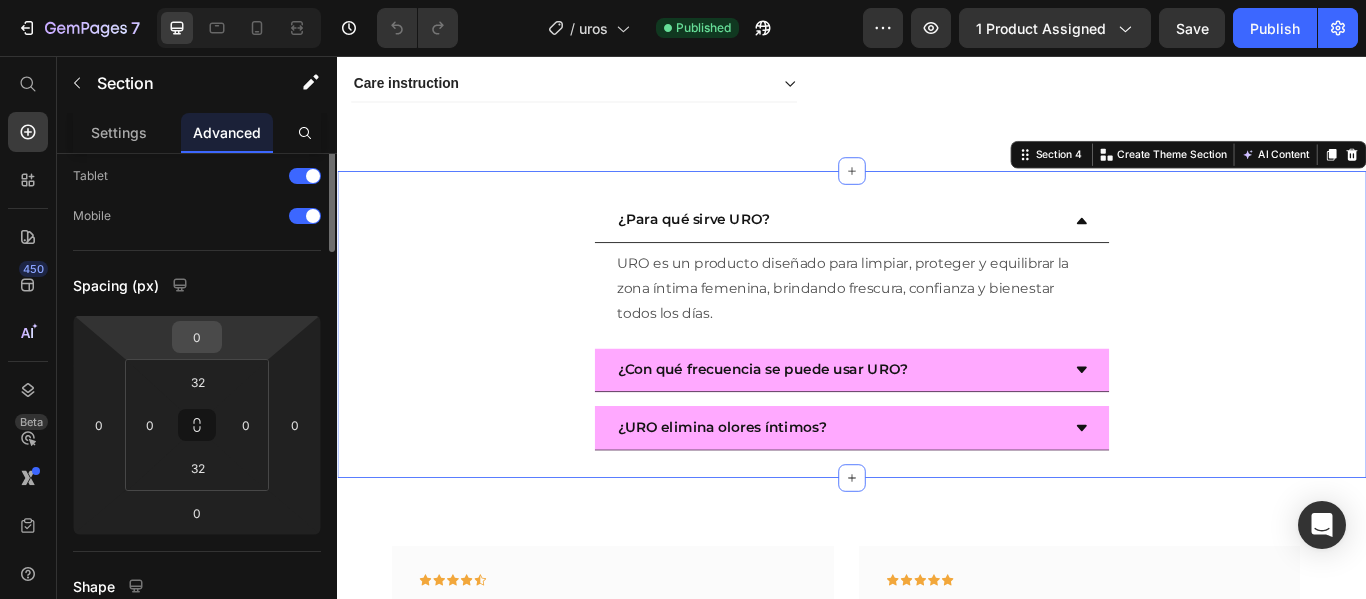 scroll, scrollTop: 0, scrollLeft: 0, axis: both 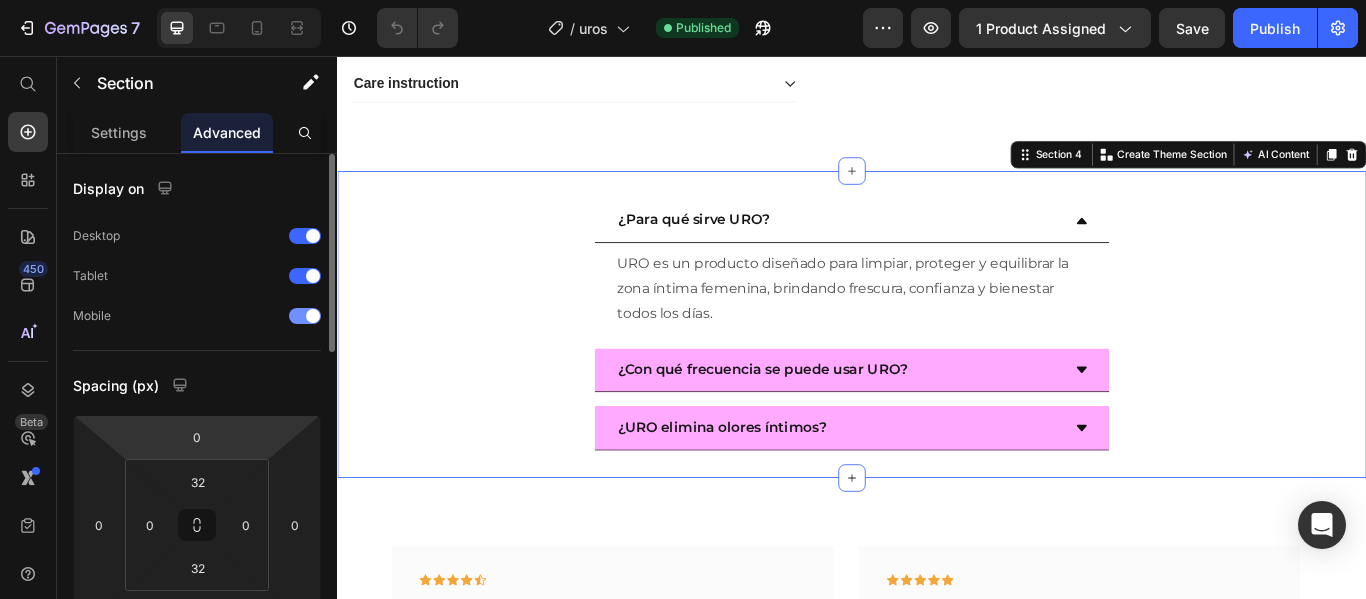 click at bounding box center [305, 316] 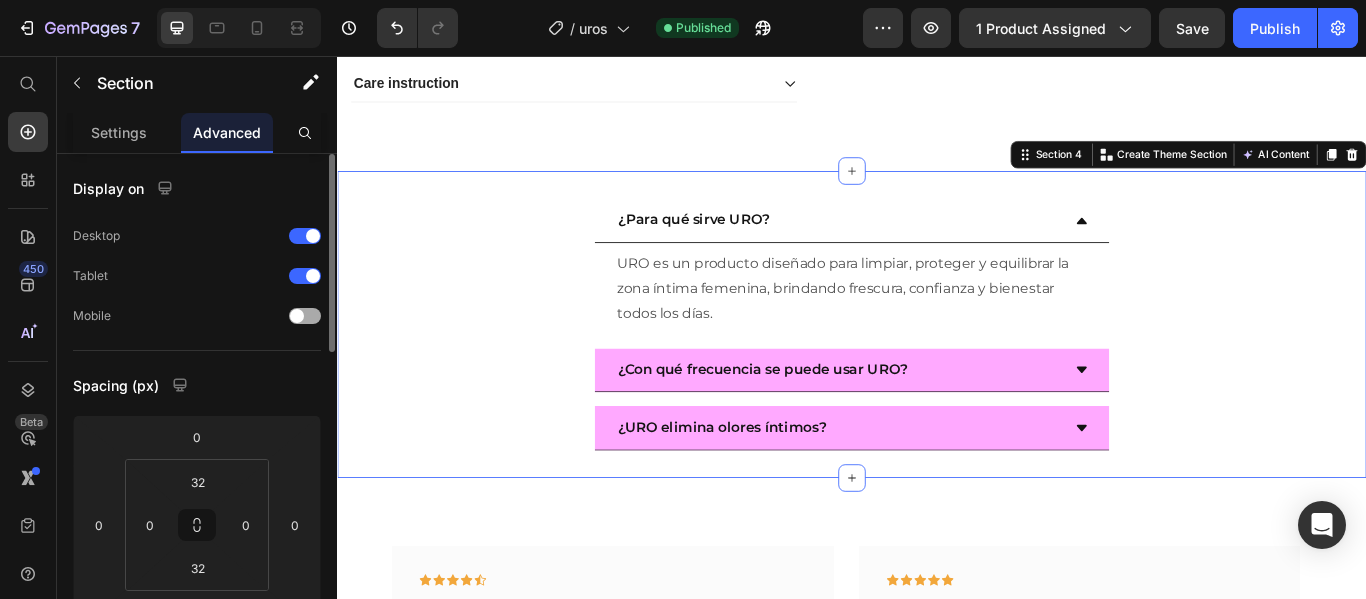 click at bounding box center (297, 316) 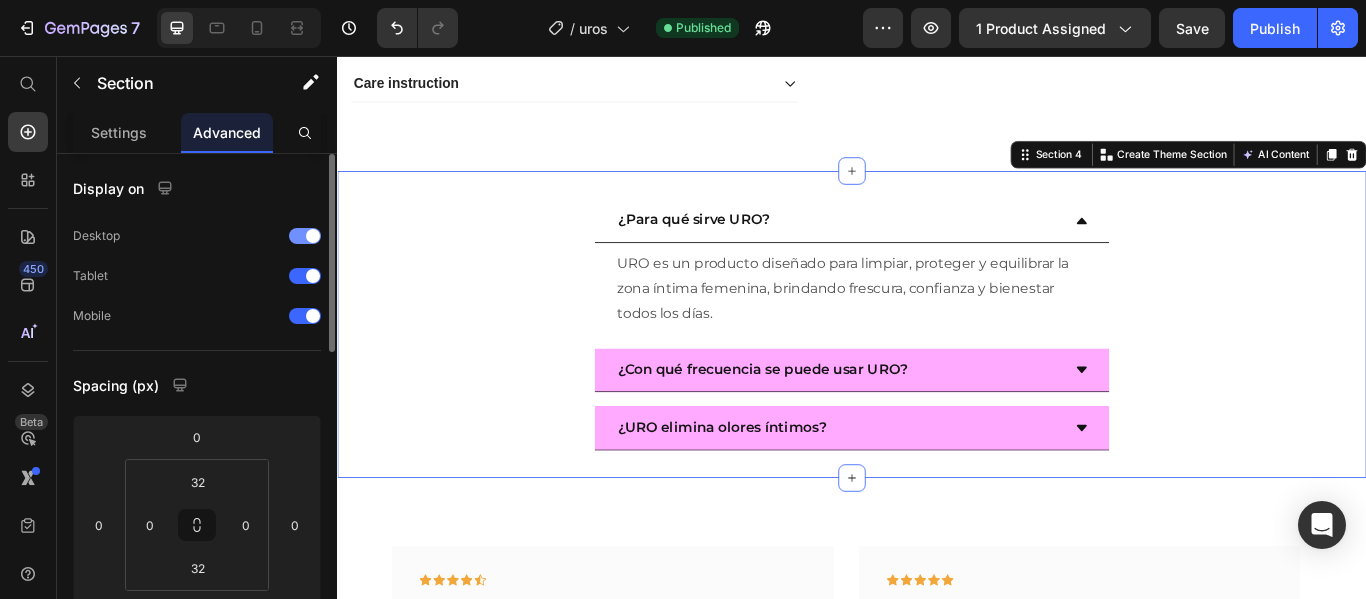 click at bounding box center [305, 236] 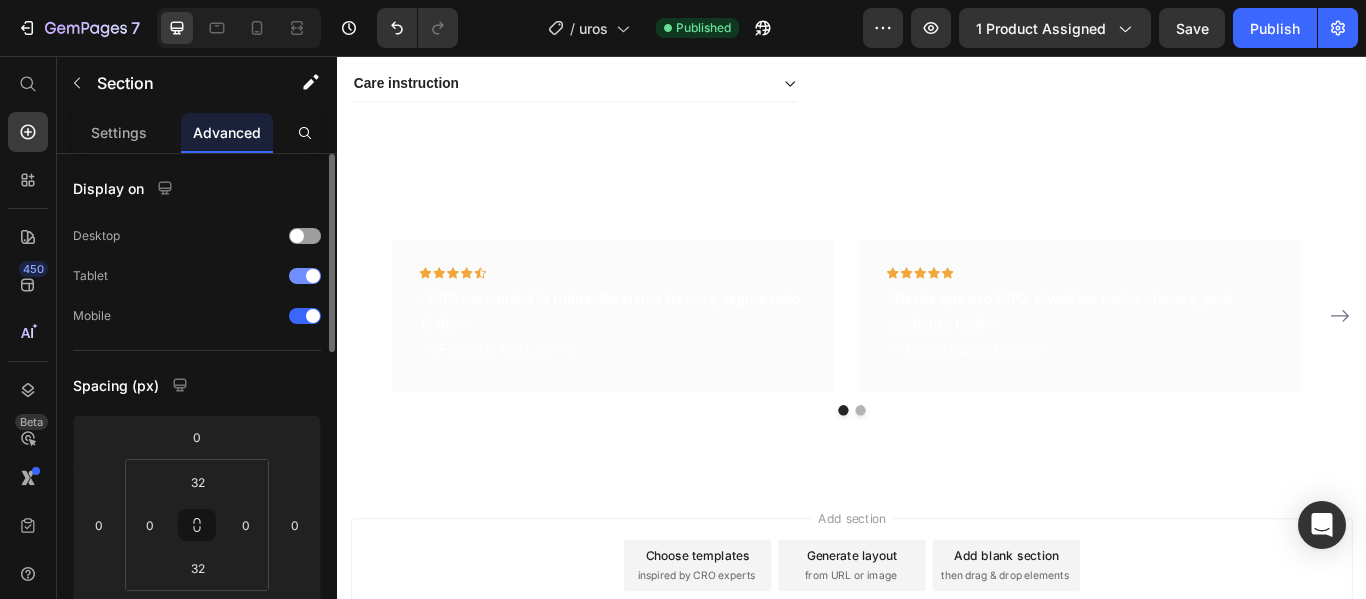 click at bounding box center (305, 276) 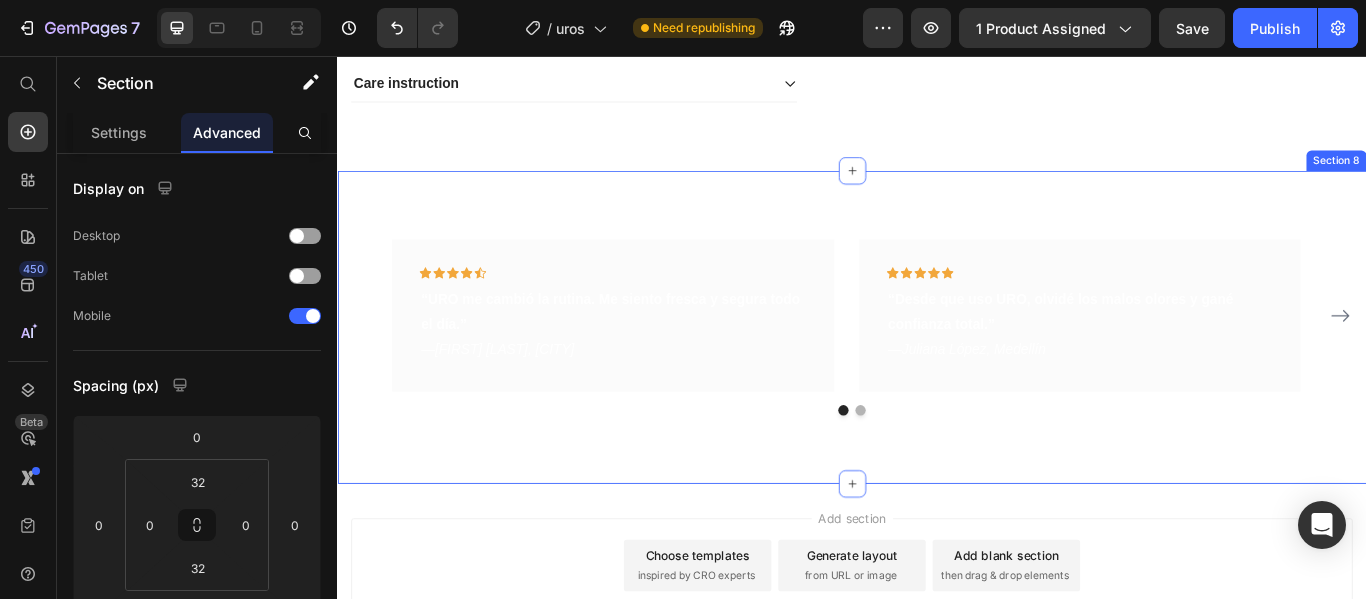 click on "Icon
Icon
Icon
Icon
Icon Row “URO me cambió la rutina. Me siento fresca y segura todo el día.” —  [FIRST] [LAST], [CITY] Text block Row
Icon
Icon
Icon
Icon
Icon Row “Desde que uso URO, olvidé los malos olores y gané confianza total.” —  [FIRST] [LAST], [CITY] Text block Row
Icon
Icon
Icon
Icon
Icon Row “Me encanta la sensación de limpieza que deja. ¡Lo uso diario sin falta!” —  [FIRST] [LAST], [CITY] Text block Row
Icon
Icon
Icon
Icon
Icon Row Tenía muchas dudas, pero URO me sorprendió. Mi zona íntima está más cuidada que nunca.” —  [FIRST] [LAST], [CITY] Text block Row
Carousel Row Section 8" at bounding box center (937, 372) 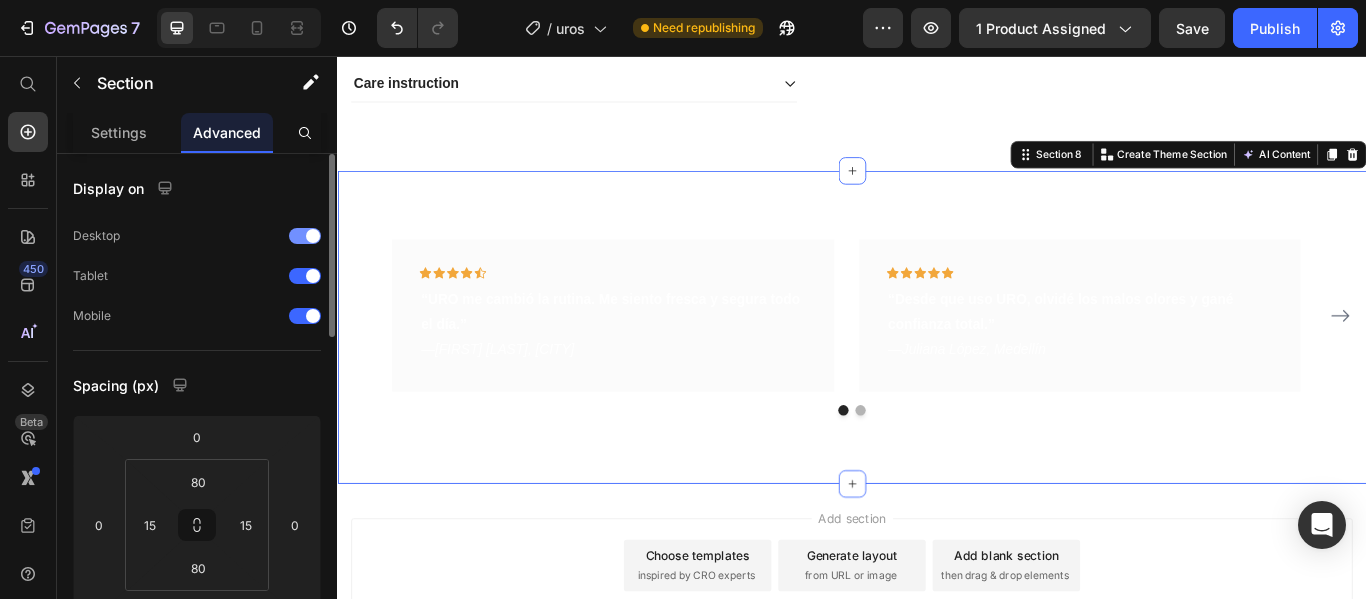 click on "Desktop" at bounding box center (197, 236) 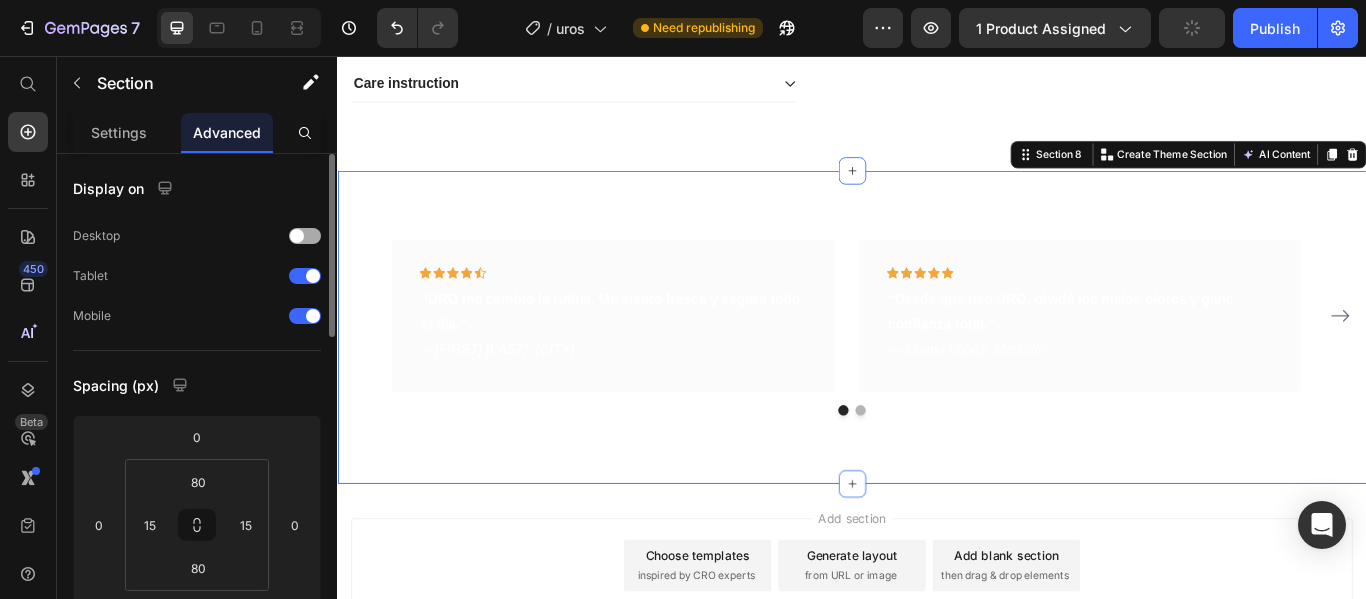 scroll, scrollTop: 582, scrollLeft: 0, axis: vertical 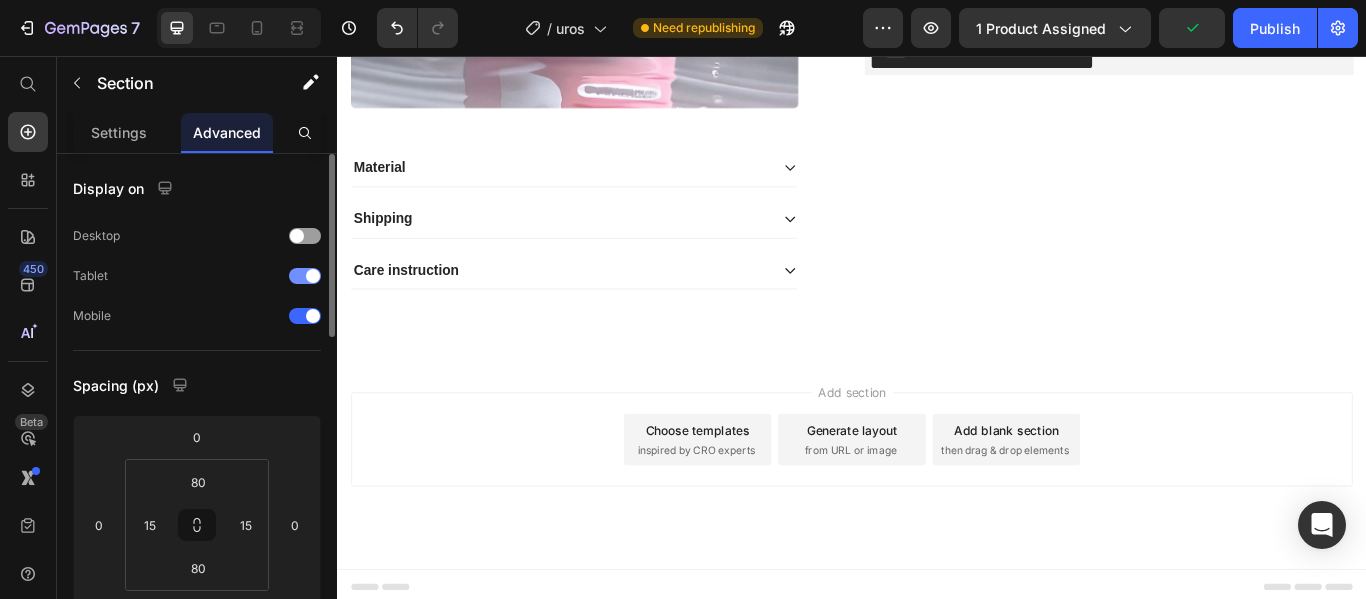 click at bounding box center (305, 276) 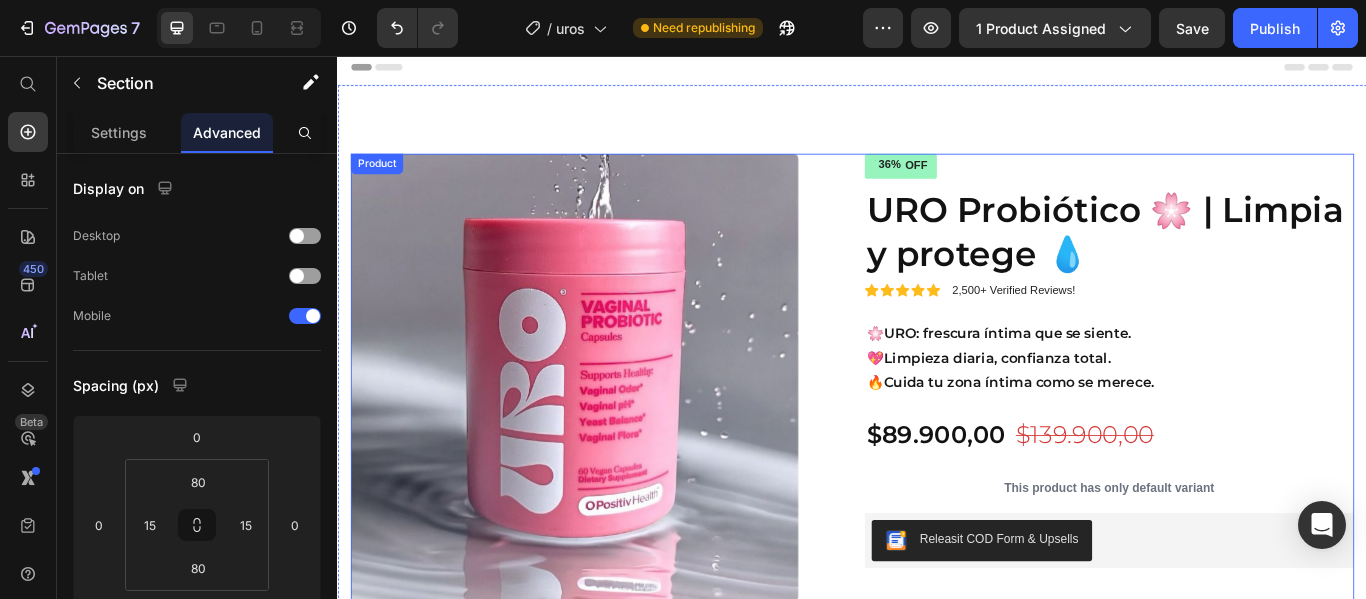 scroll, scrollTop: 0, scrollLeft: 0, axis: both 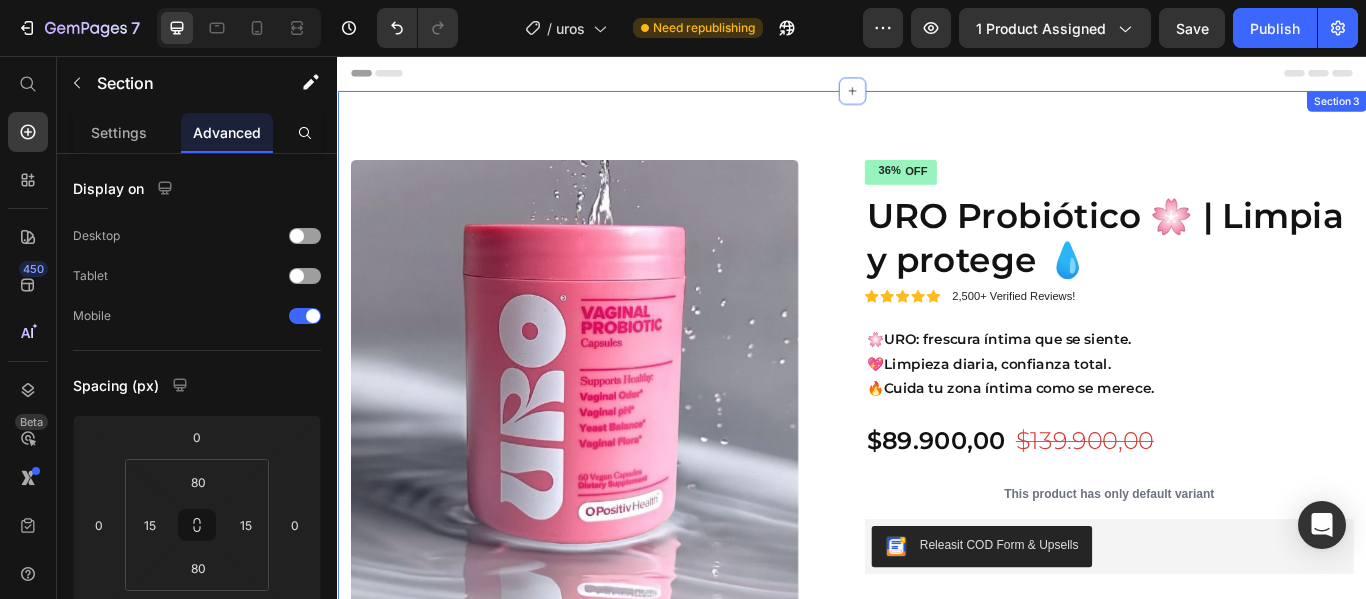click on "Product Images
Material
Shipping
Care instruction Accordion Icon Icon Icon Icon Icon Icon List 2,500+ Verified Reviews! Text Block Row 36% OFF Discount Tag URO Probiótico 🌸 | Limpia y protege 💧 Product Title Icon Icon Icon Icon Icon Icon List 2,500+ Verified Reviews! Text Block Row 🌸  URO: frescura íntima que se siente. 💖  Limpieza diaria, confianza total. 🔥  Cuida tu zona íntima como se merece. Text Block $89.900,00 Product Price $139.900,00 Product Price 36% OFF Discount Tag Row This product has only default variant Product Variants & Swatches Releasit COD Form & Upsells Releasit COD Form & Upsells Row Product Section 3" at bounding box center (937, 543) 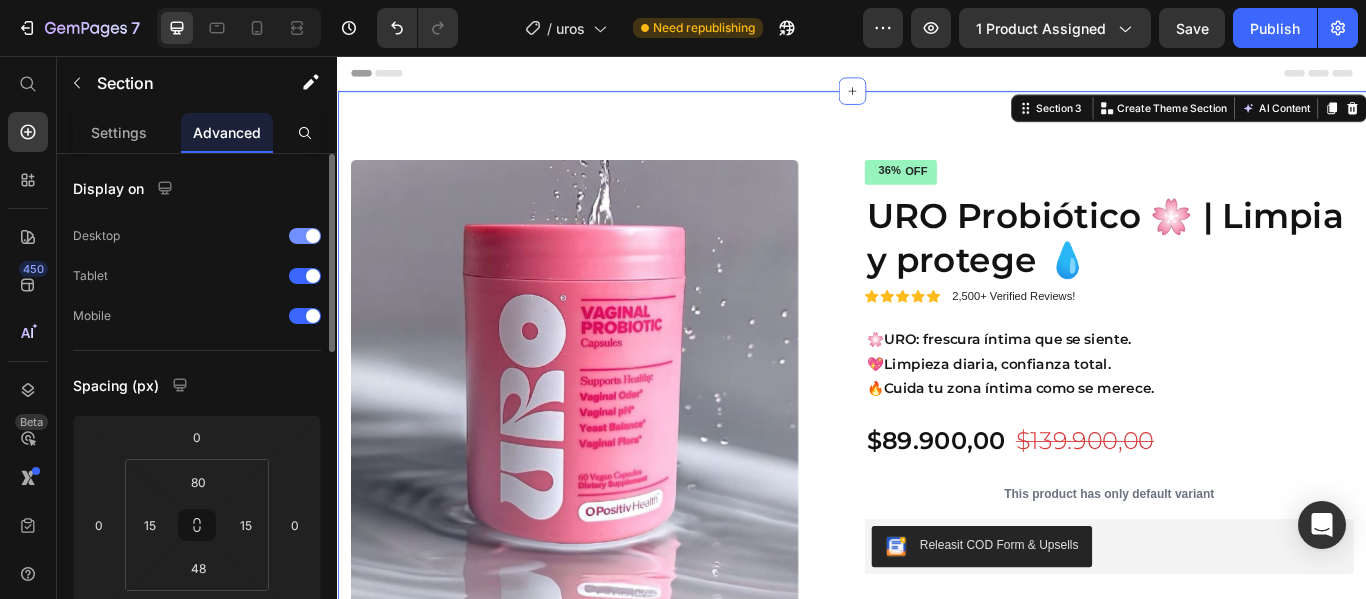 click at bounding box center (305, 236) 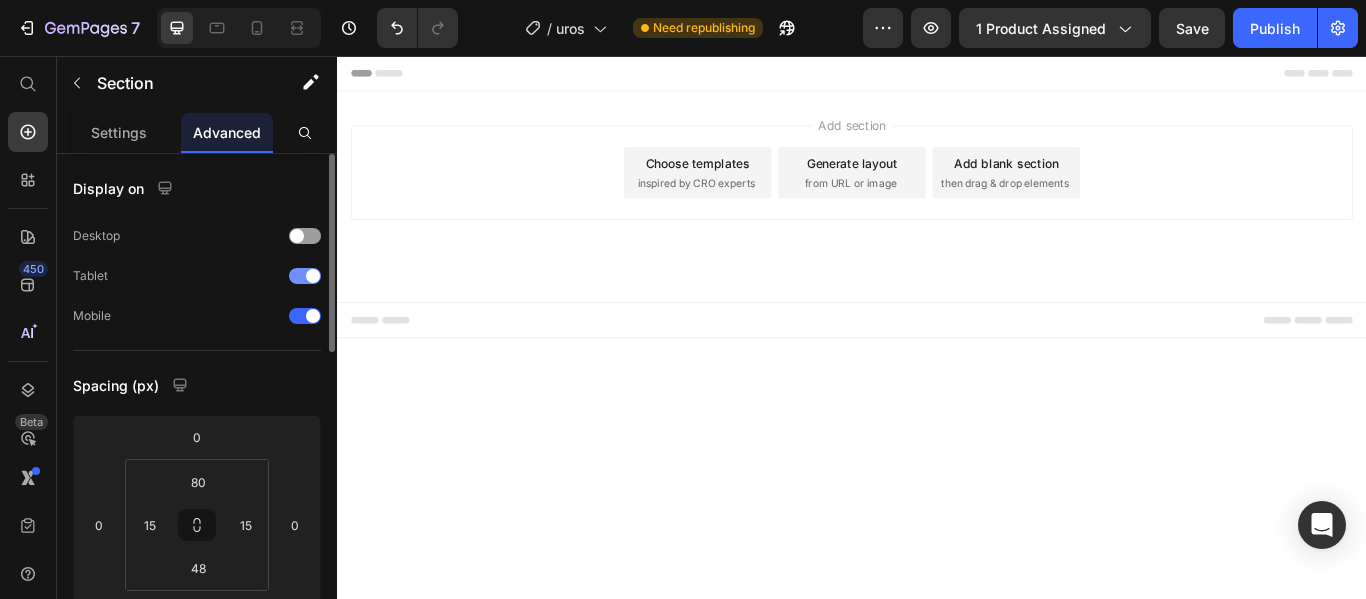 click at bounding box center (305, 276) 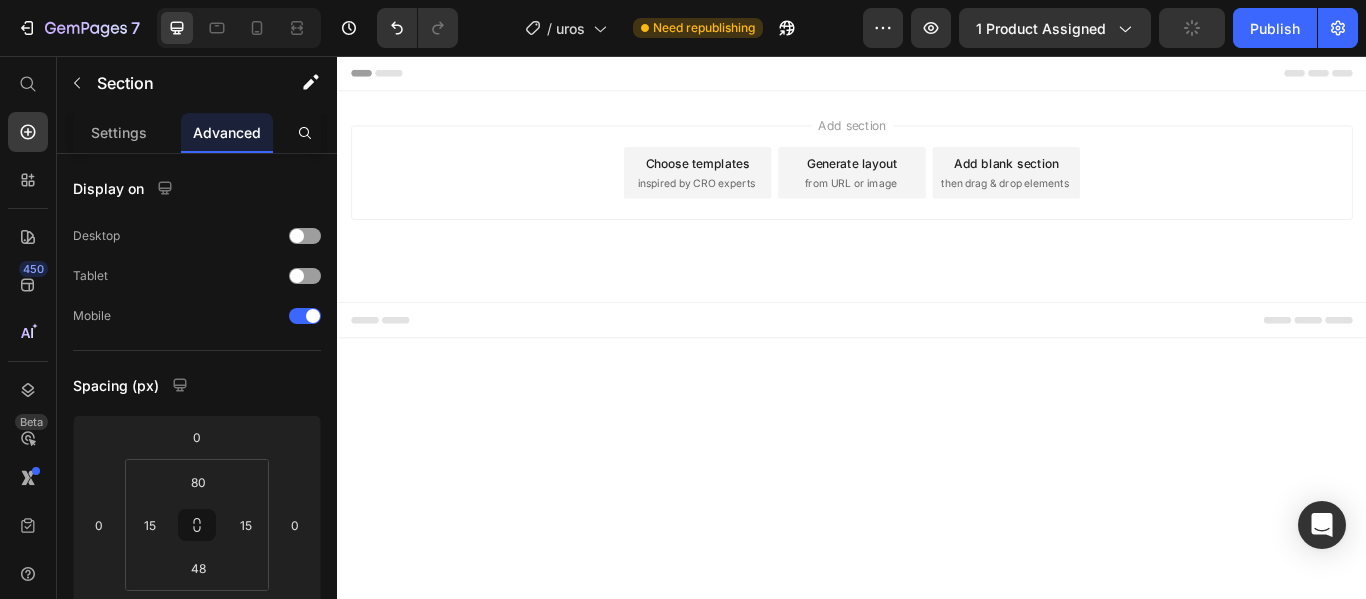 click on "Add section Choose templates inspired by CRO experts Generate layout from URL or image Add blank section then drag & drop elements" at bounding box center [937, 192] 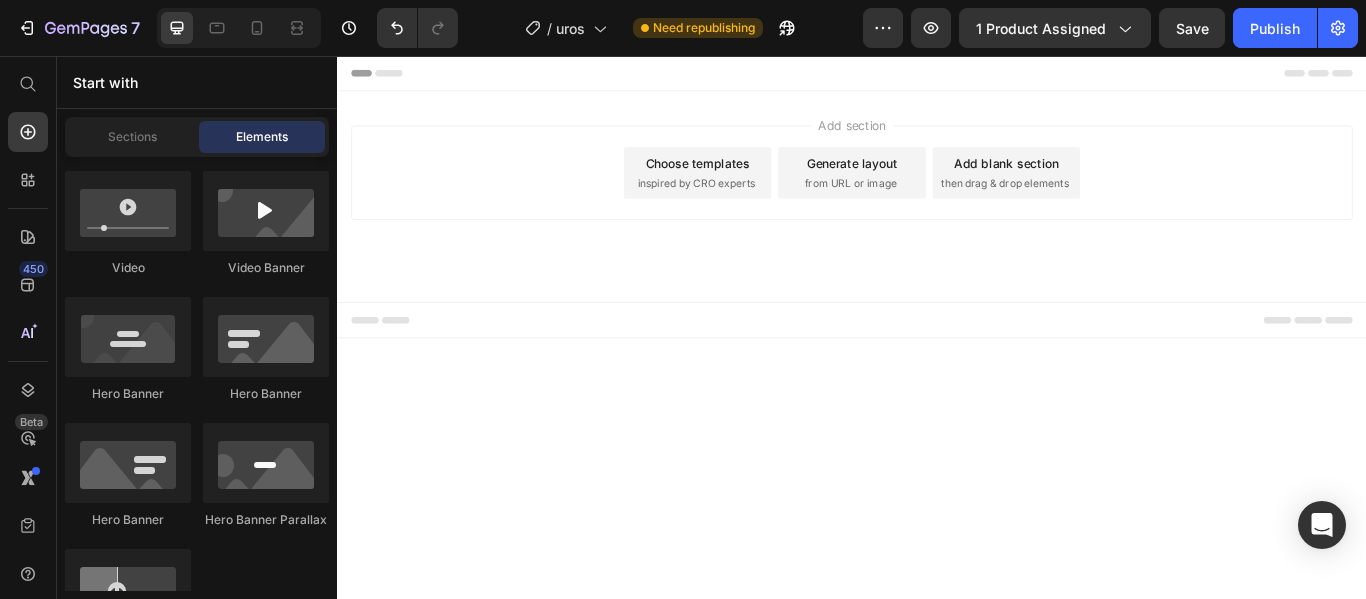 scroll, scrollTop: 800, scrollLeft: 0, axis: vertical 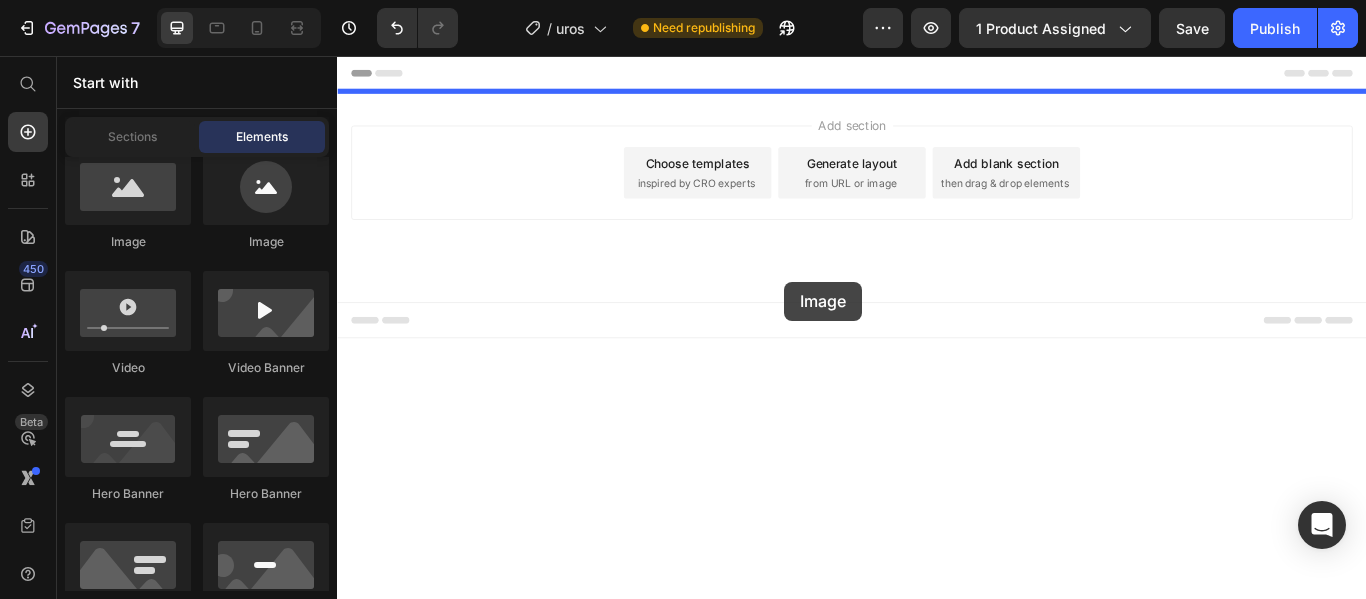 drag, startPoint x: 518, startPoint y: 268, endPoint x: 858, endPoint y: 319, distance: 343.8037 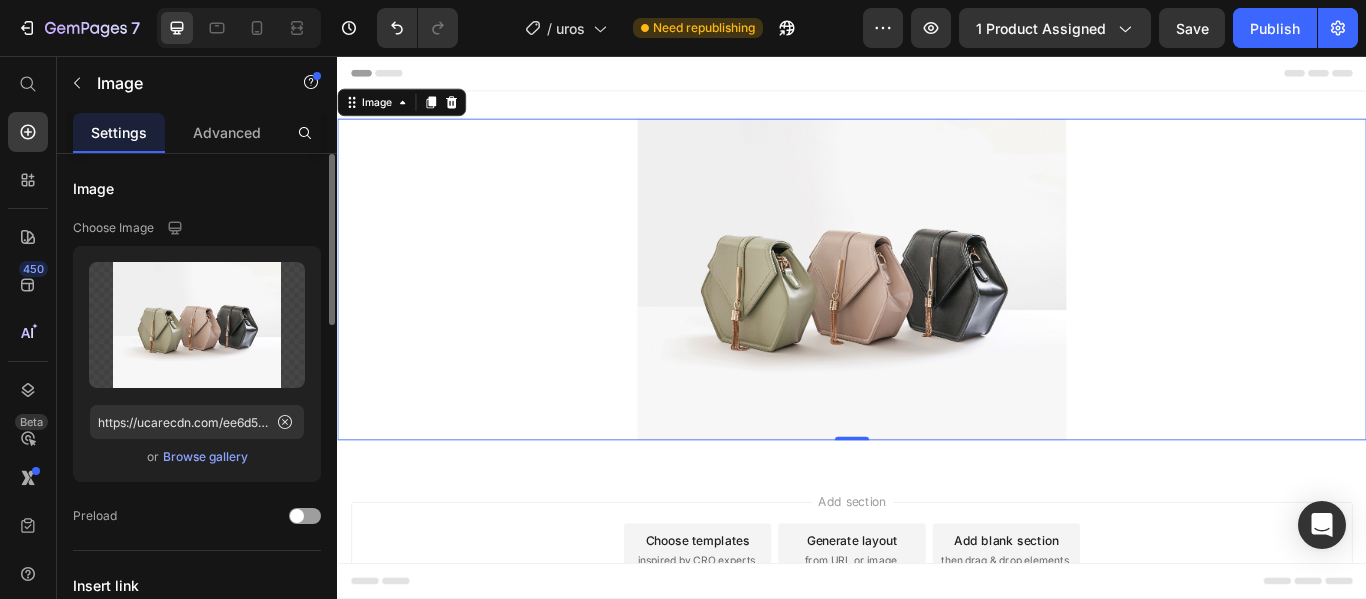 click on "Browse gallery" at bounding box center [205, 457] 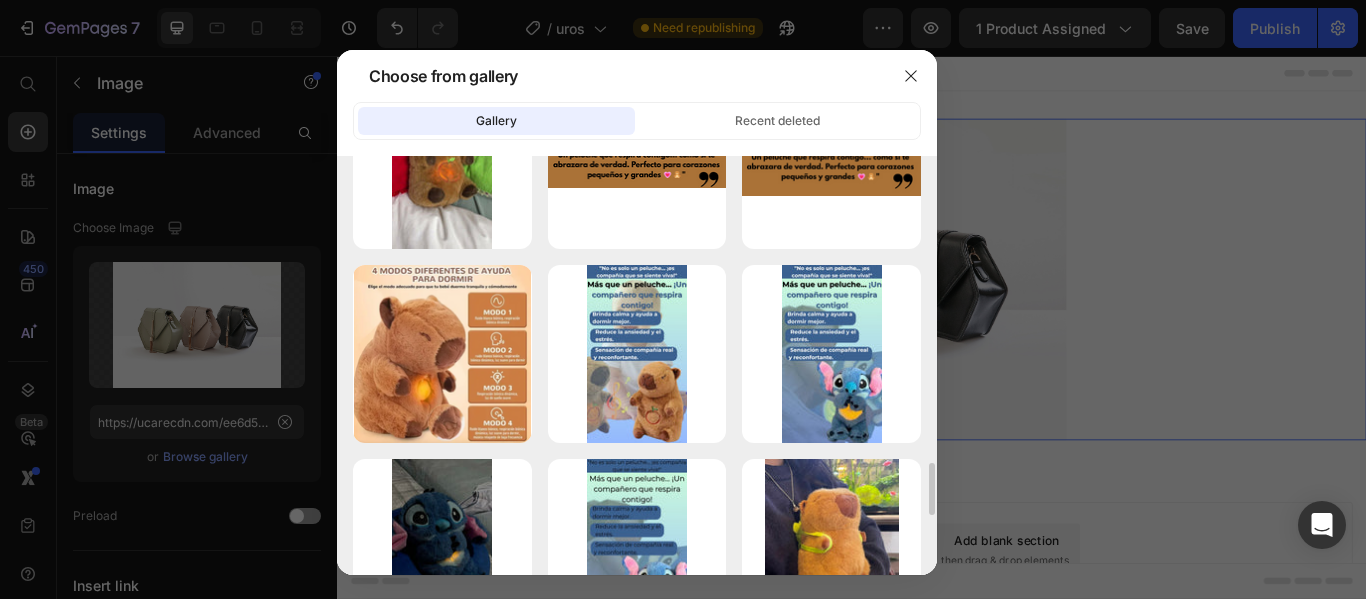 scroll, scrollTop: 2638, scrollLeft: 0, axis: vertical 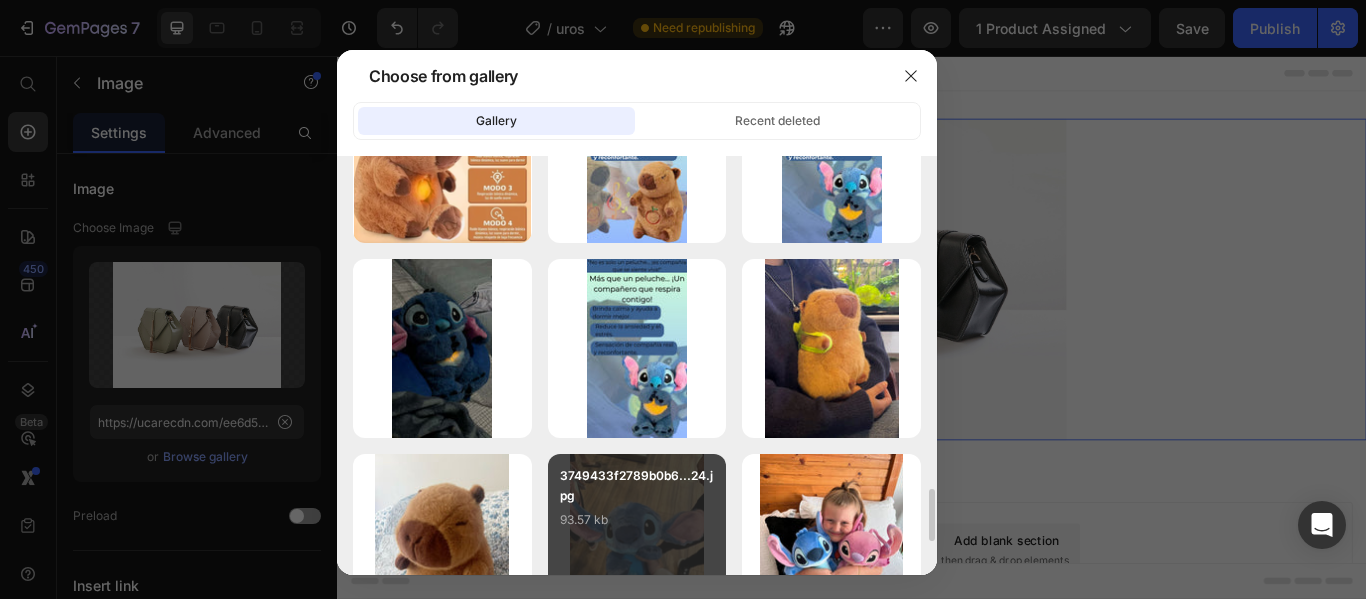 click on "93.57 kb" at bounding box center [637, 520] 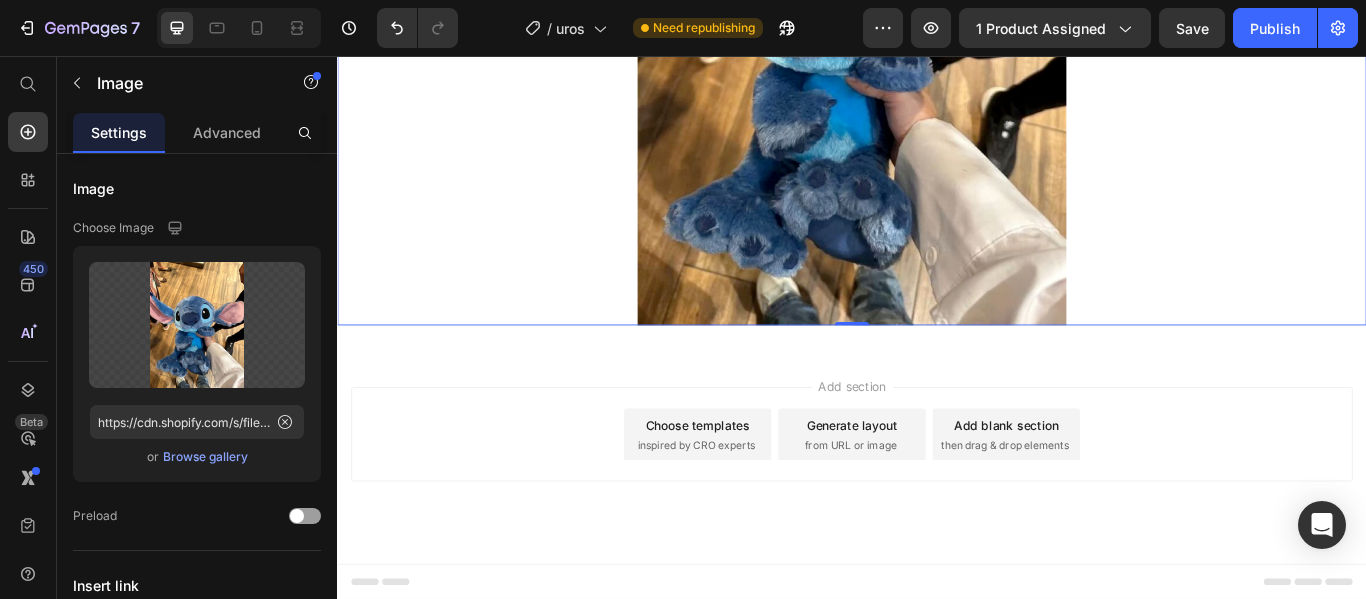 scroll, scrollTop: 426, scrollLeft: 0, axis: vertical 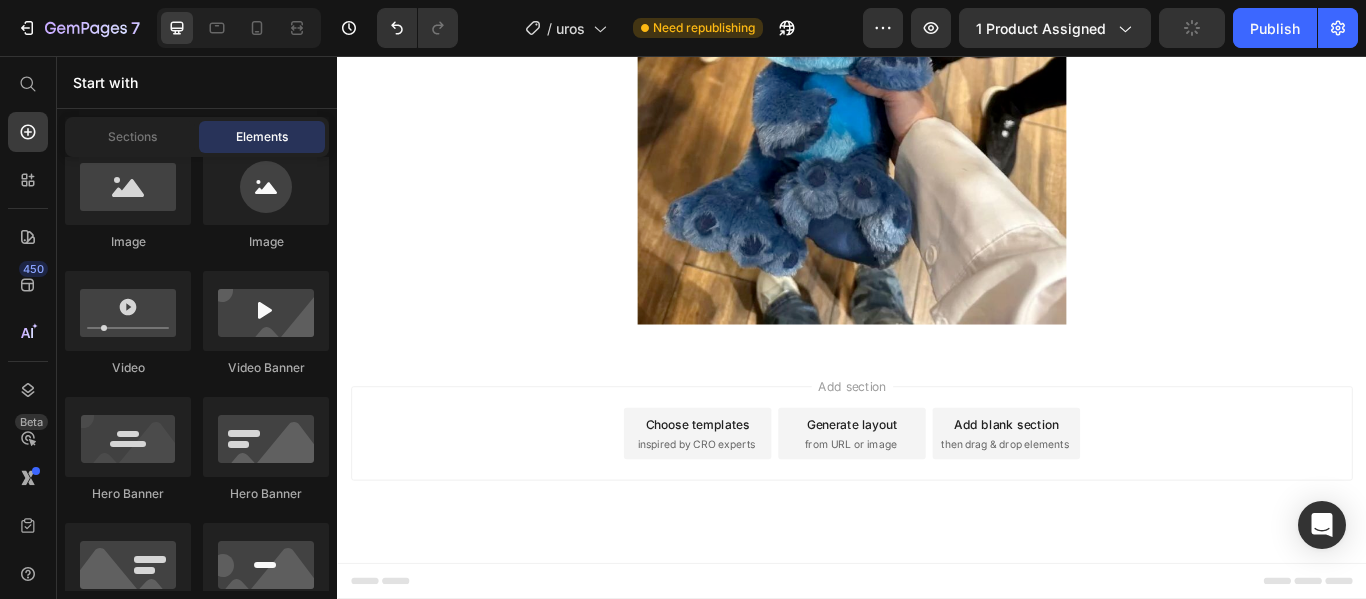 click on "Add section Choose templates inspired by CRO experts Generate layout from URL or image Add blank section then drag & drop elements" at bounding box center [937, 524] 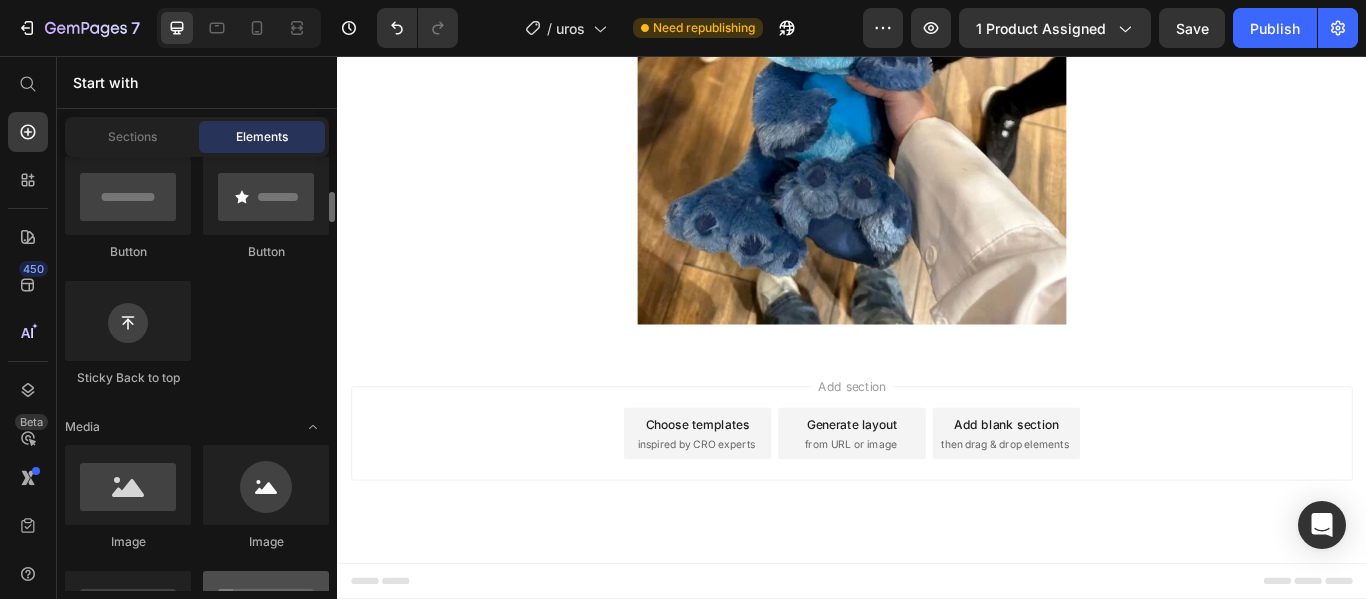 scroll, scrollTop: 300, scrollLeft: 0, axis: vertical 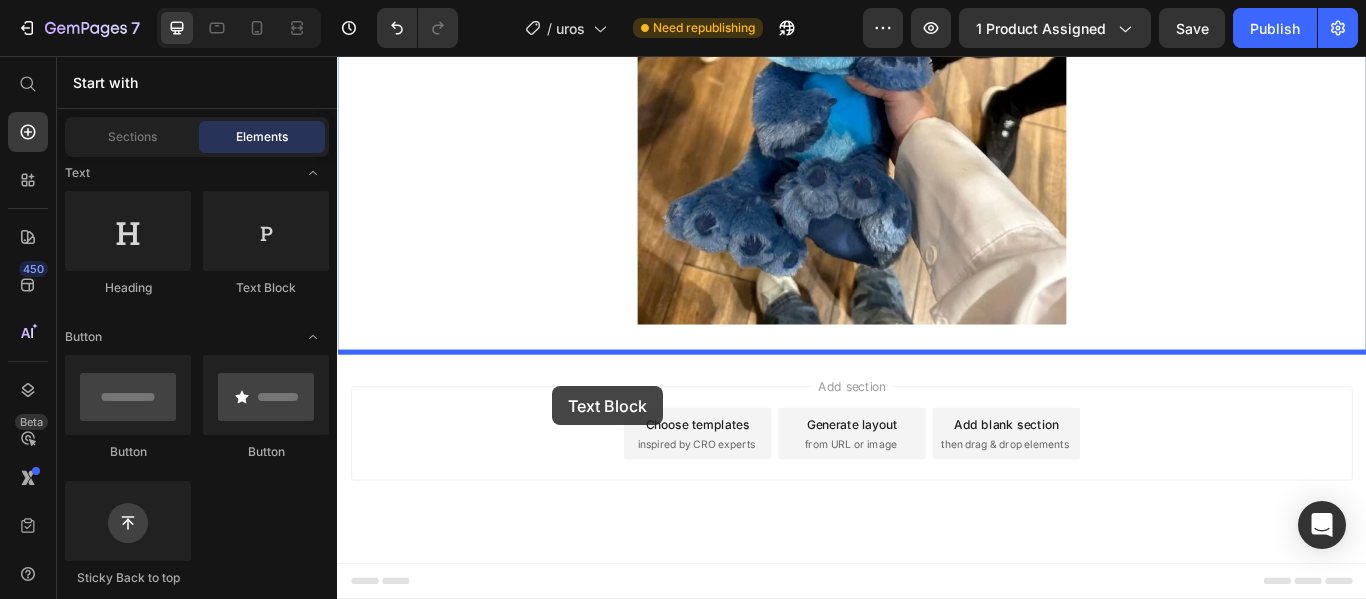 drag, startPoint x: 600, startPoint y: 330, endPoint x: 588, endPoint y: 441, distance: 111.64677 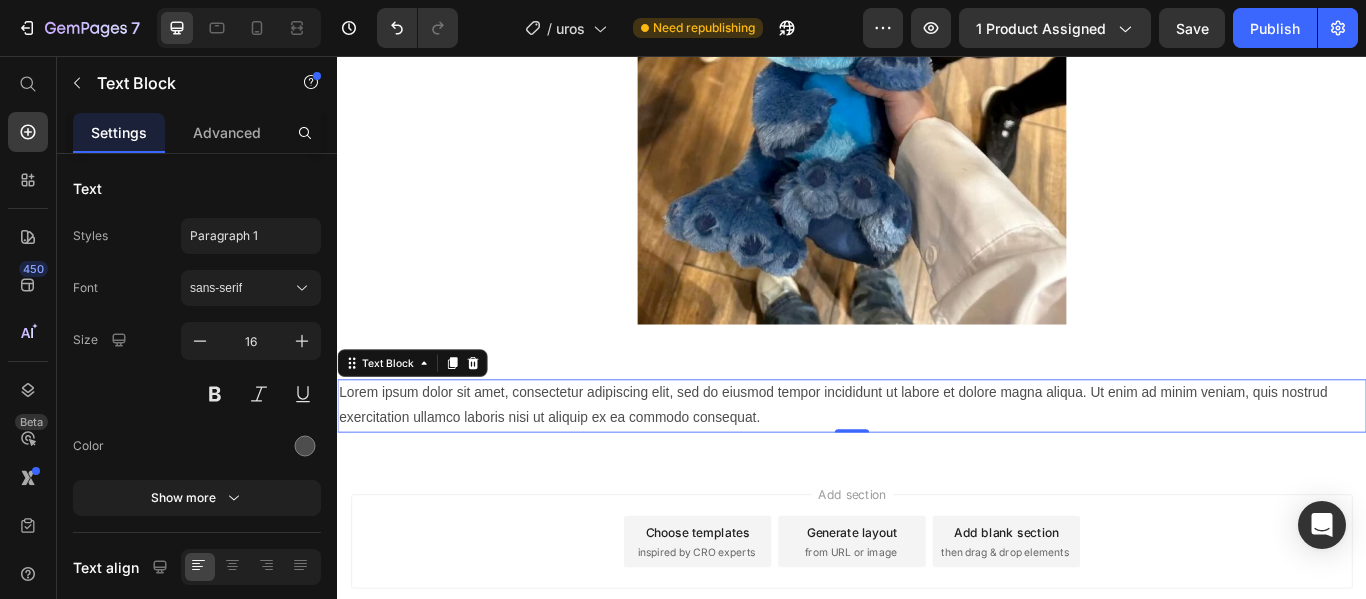 click on "Lorem ipsum dolor sit amet, consectetur adipiscing elit, sed do eiusmod tempor incididunt ut labore et dolore magna aliqua. Ut enim ad minim veniam, quis nostrud exercitation ullamco laboris nisi ut aliquip ex ea commodo consequat." at bounding box center [937, 464] 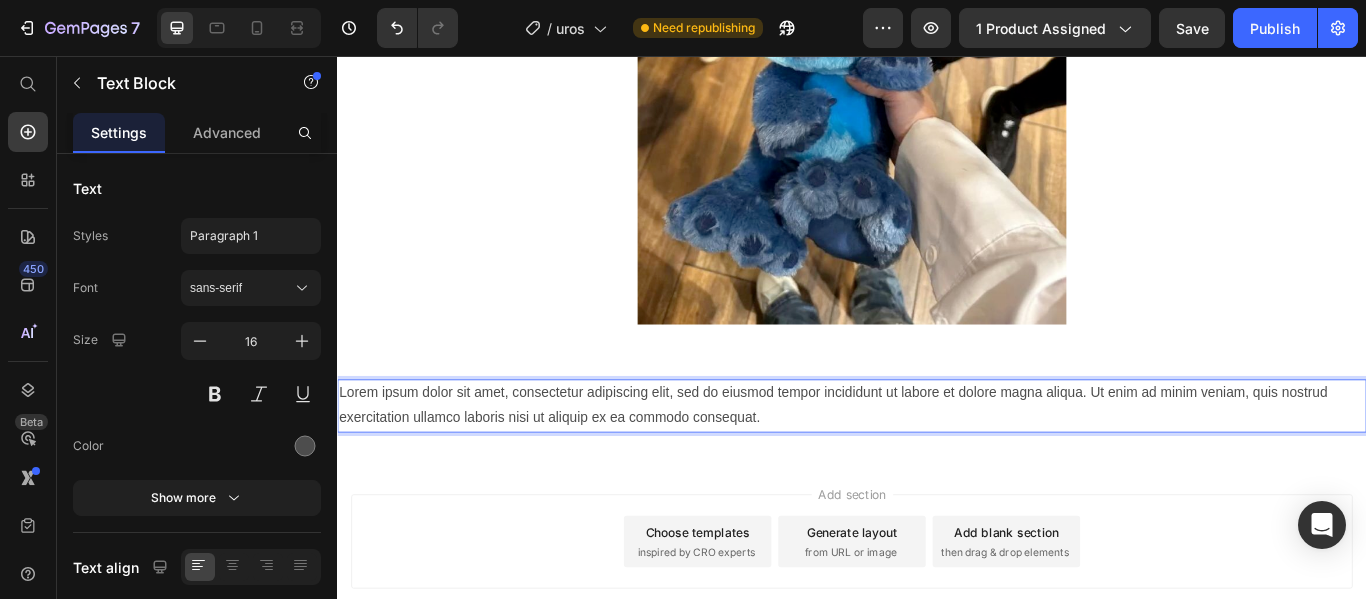 click on "Lorem ipsum dolor sit amet, consectetur adipiscing elit, sed do eiusmod tempor incididunt ut labore et dolore magna aliqua. Ut enim ad minim veniam, quis nostrud exercitation ullamco laboris nisi ut aliquip ex ea commodo consequat." at bounding box center (937, 464) 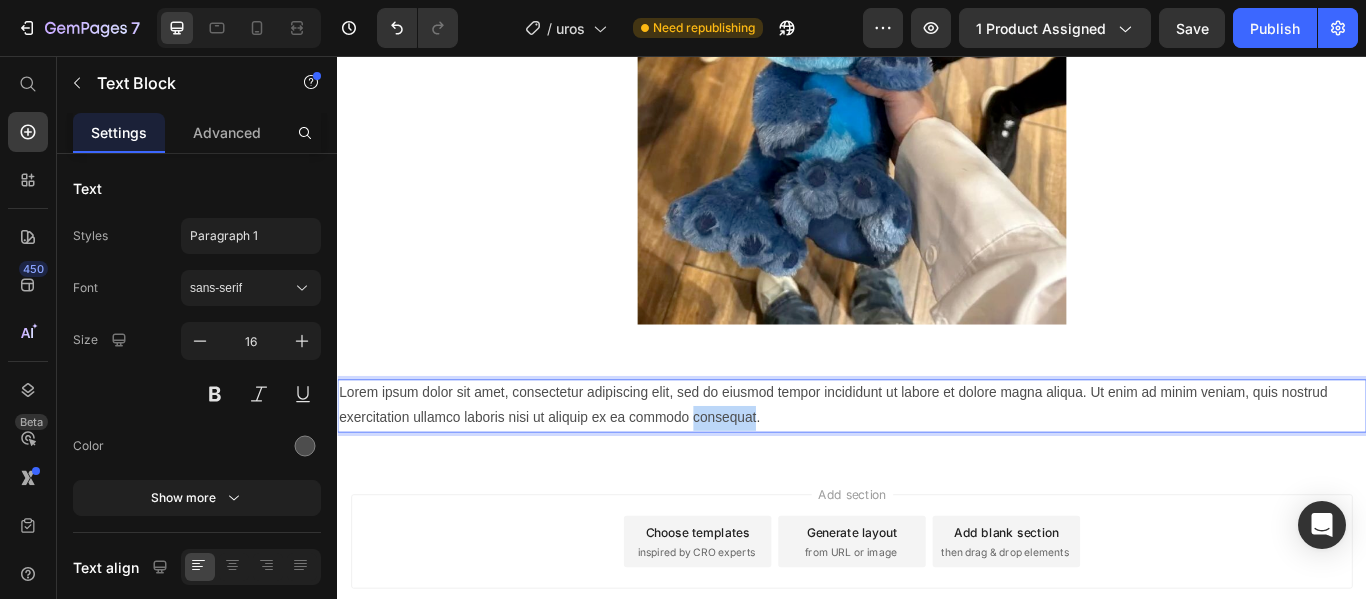 click on "Lorem ipsum dolor sit amet, consectetur adipiscing elit, sed do eiusmod tempor incididunt ut labore et dolore magna aliqua. Ut enim ad minim veniam, quis nostrud exercitation ullamco laboris nisi ut aliquip ex ea commodo consequat." at bounding box center [937, 464] 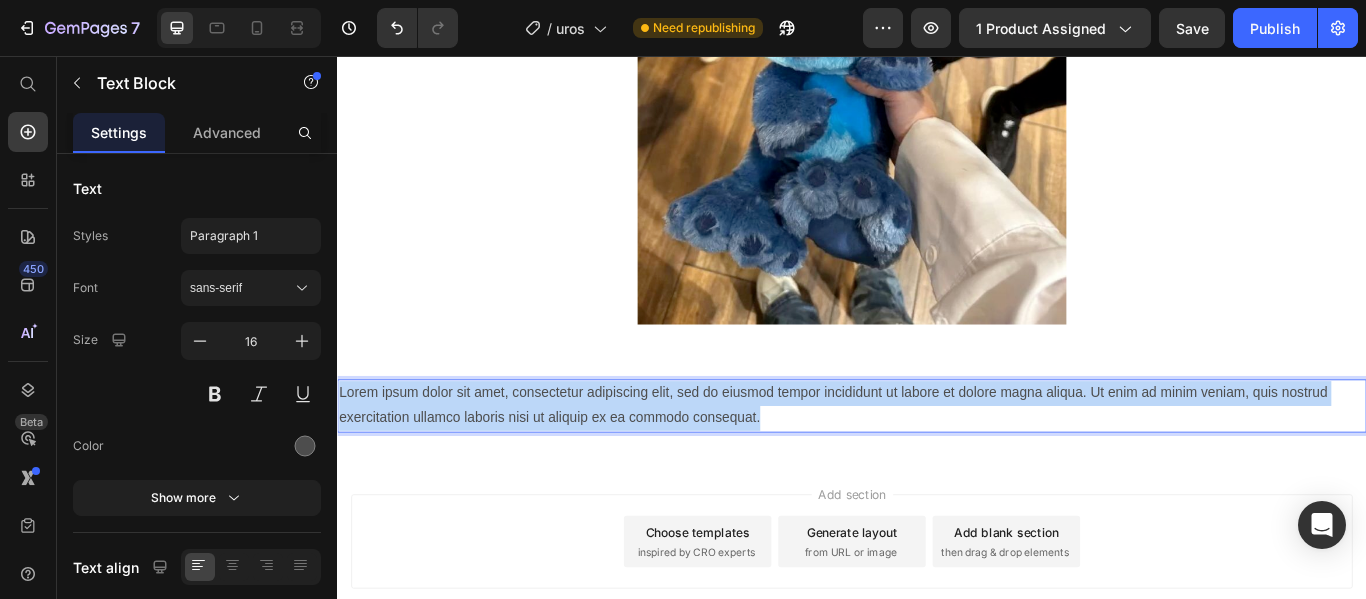 click on "Lorem ipsum dolor sit amet, consectetur adipiscing elit, sed do eiusmod tempor incididunt ut labore et dolore magna aliqua. Ut enim ad minim veniam, quis nostrud exercitation ullamco laboris nisi ut aliquip ex ea commodo consequat." at bounding box center (937, 464) 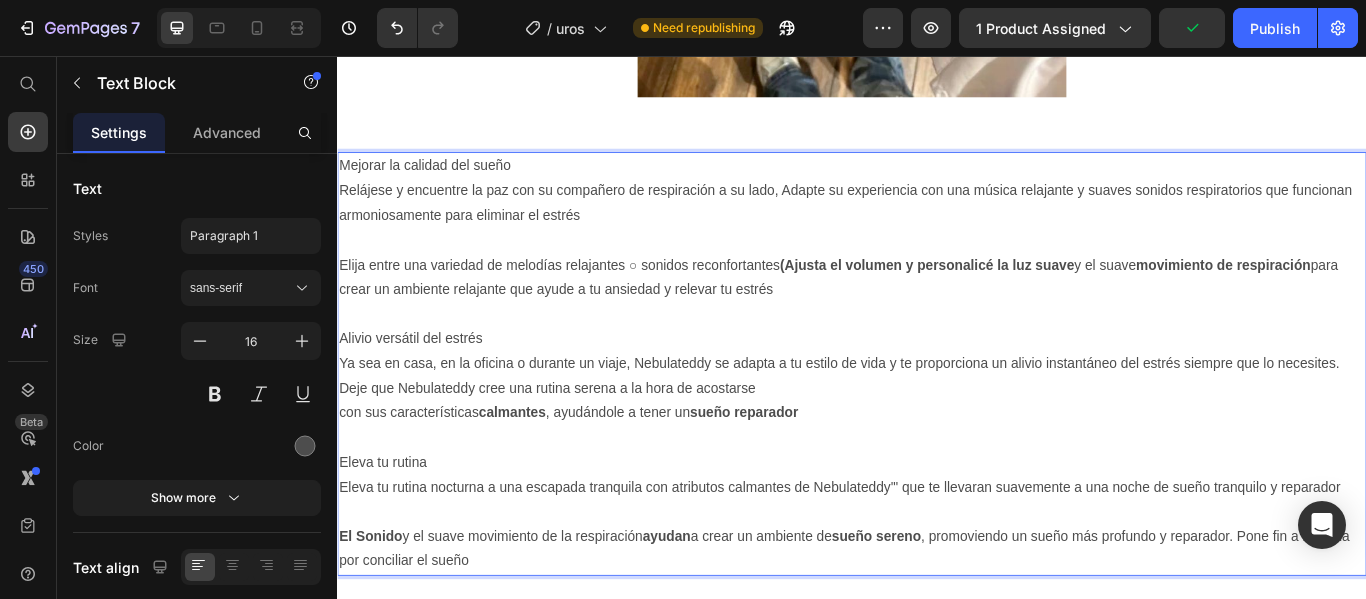 scroll, scrollTop: 484, scrollLeft: 0, axis: vertical 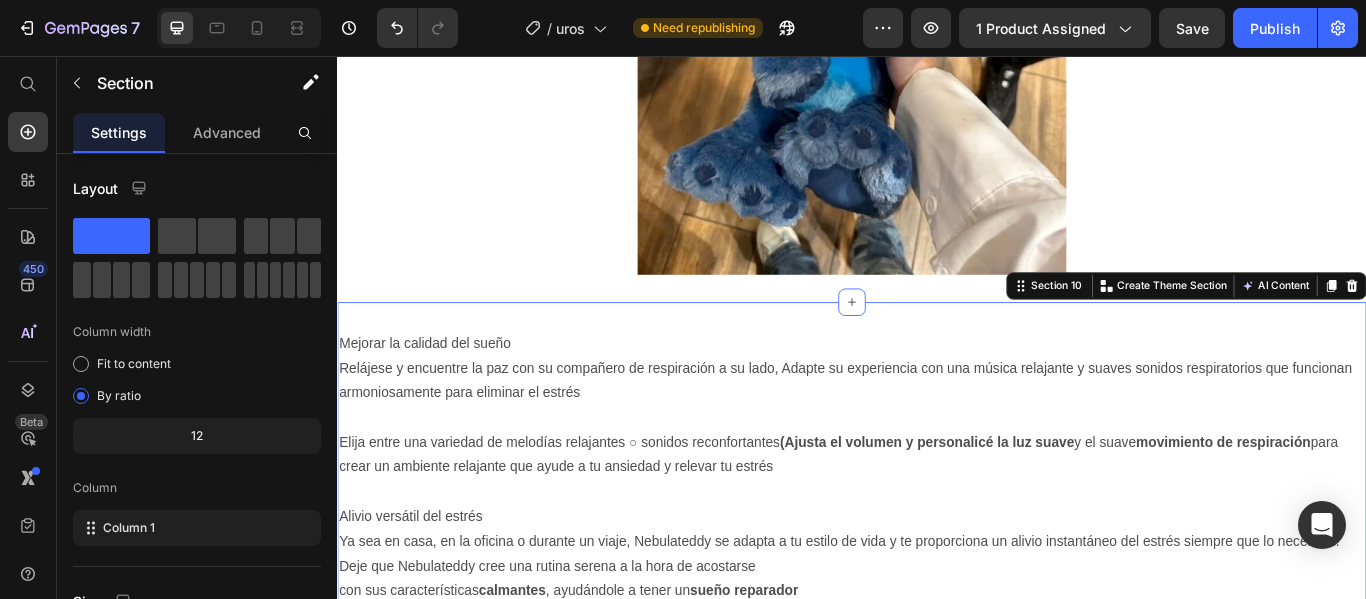 click on "Mejorar la calidad del sueño  Relájese y encuentre la paz con su compañero de respiración a su lado, Adapte su experiencia con una música relajante y suaves sonidos respiratorios que funcionan armoniosamente para eliminar el estrés  Elija entre una variedad de melodías relajantes ○ sonidos reconfortantes  (Ajusta el volumen y personalicé la luz suave  y el suave  movimiento de respiración  para crear un ambiente relajante que ayude a tu ansiedad y relevar tu estrés Alivio versátil del estrés Ya sea en casa, en la oficina o durante un viaje, Nebulateddy se adapta a tu estilo de vida y te proporciona un alivio instantáneo del estrés siempre que lo necesites. Deje que Nebulateddy cree una rutina serena a la hora de acostarse  con sus características  calmantes , ayudándole a tener un  sueño reparador Eleva tu rutina Eleva tu rutina nocturna a una escapada tranquila con atributos calmantes de Nebulateddy'" que te llevaran suavemente a una noche de sueño tranquilo y reparador El Sonido" at bounding box center (937, 622) 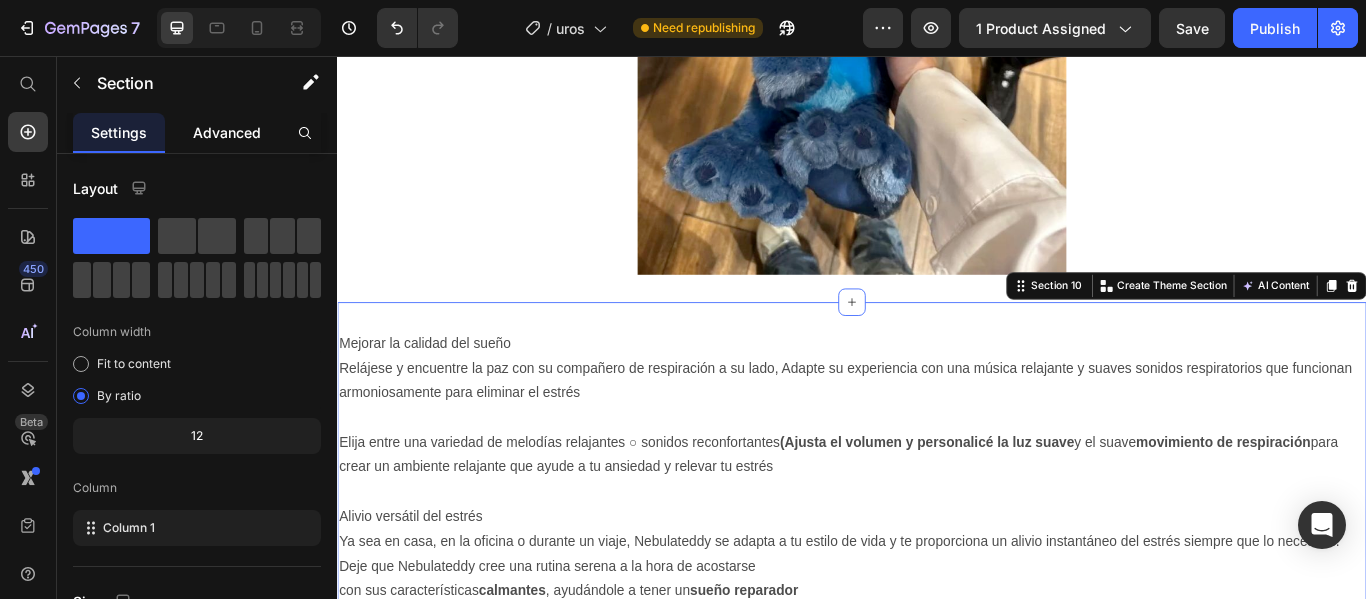 click on "Advanced" at bounding box center [227, 132] 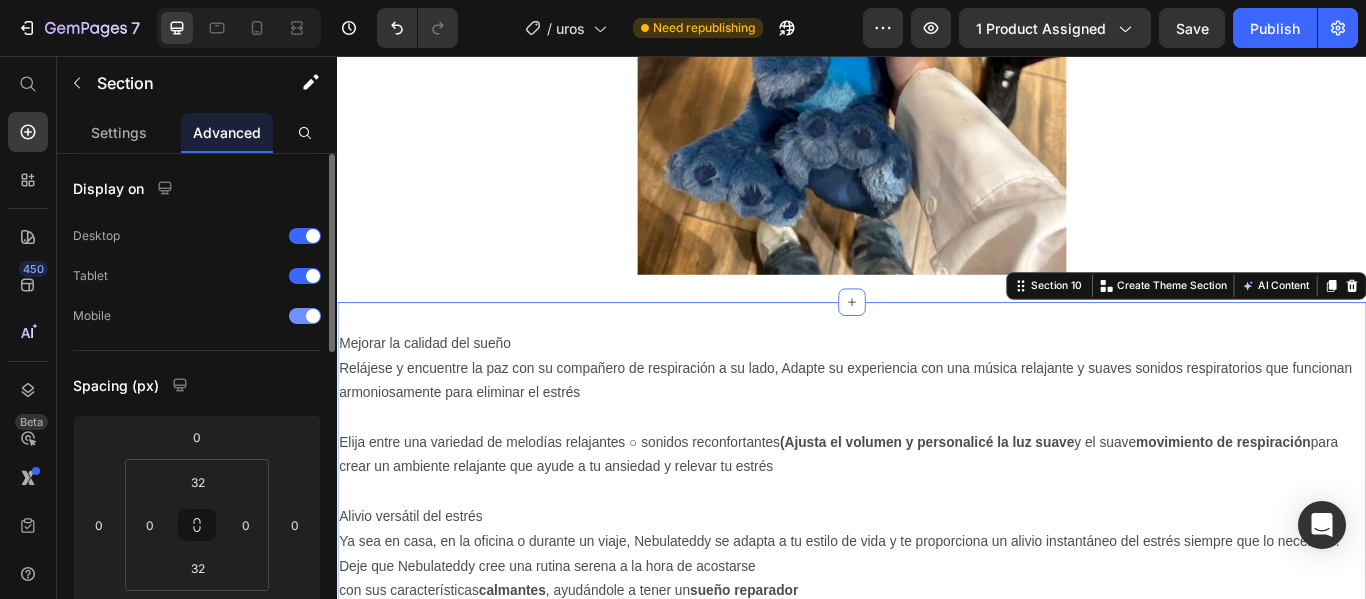 click at bounding box center (305, 316) 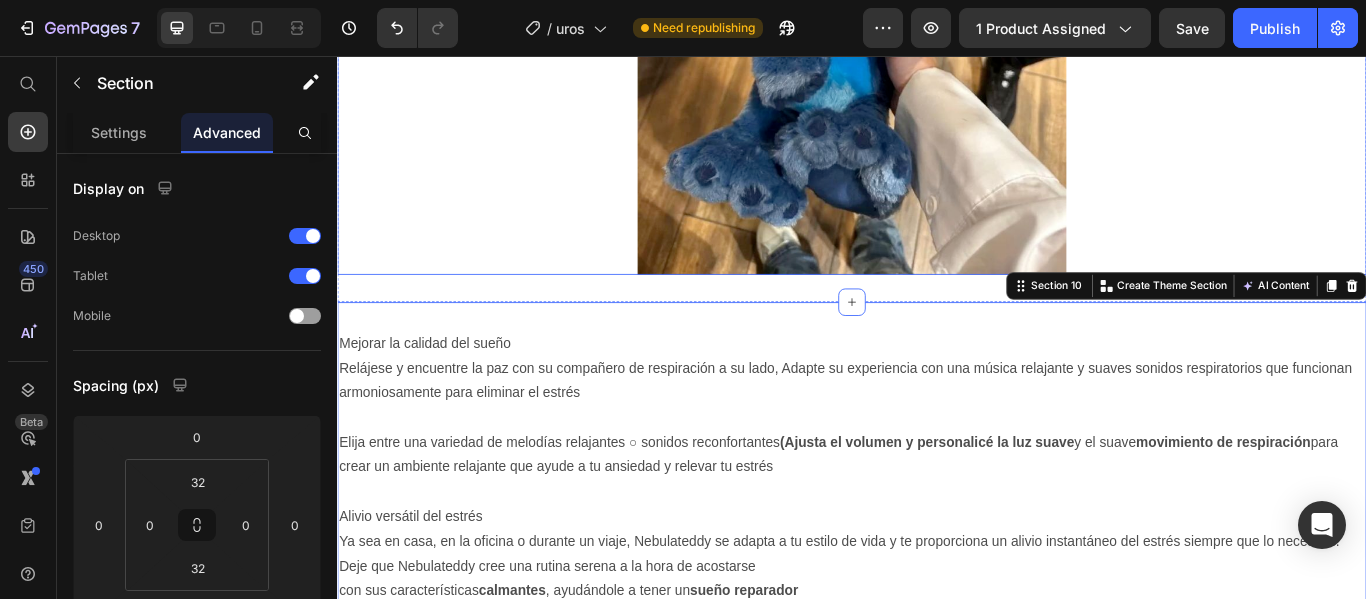 click at bounding box center [937, -22] 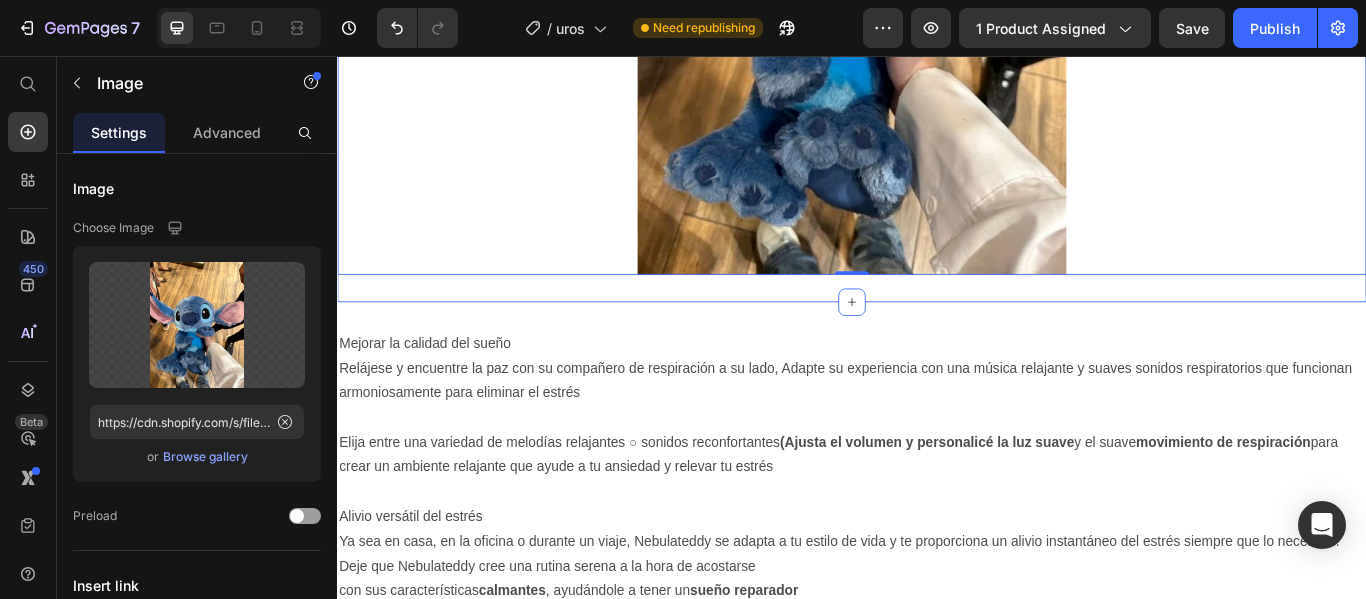 click on "Image   0 Section 9" at bounding box center [937, -22] 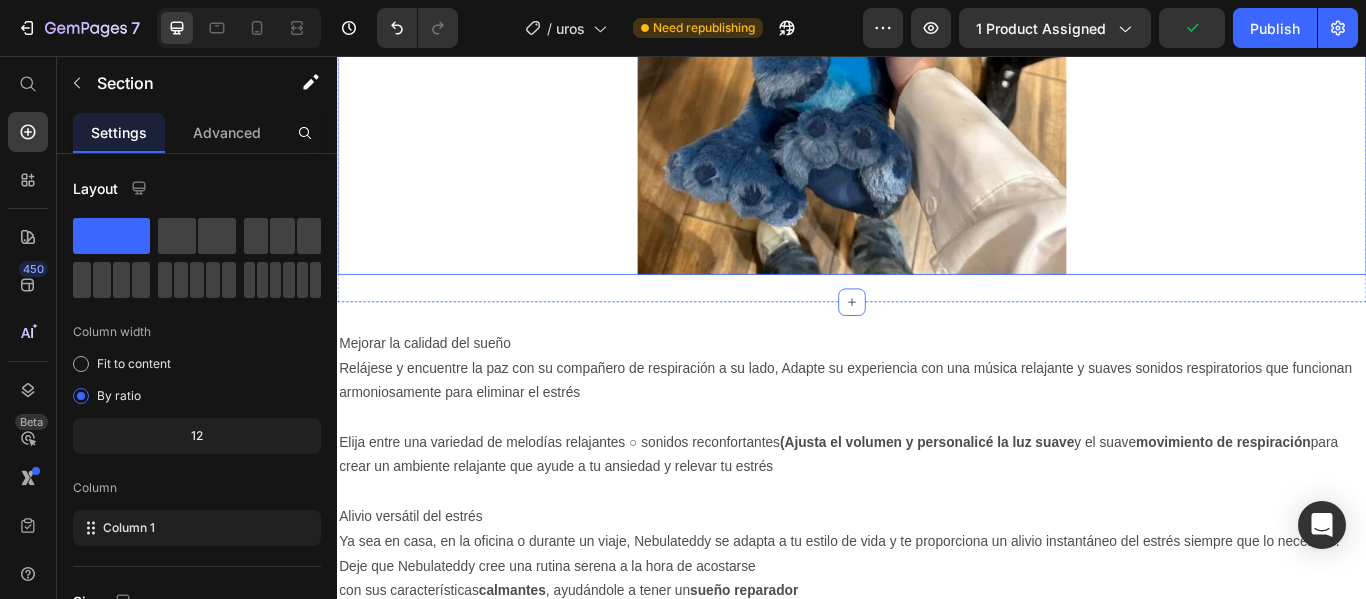 click at bounding box center [937, -22] 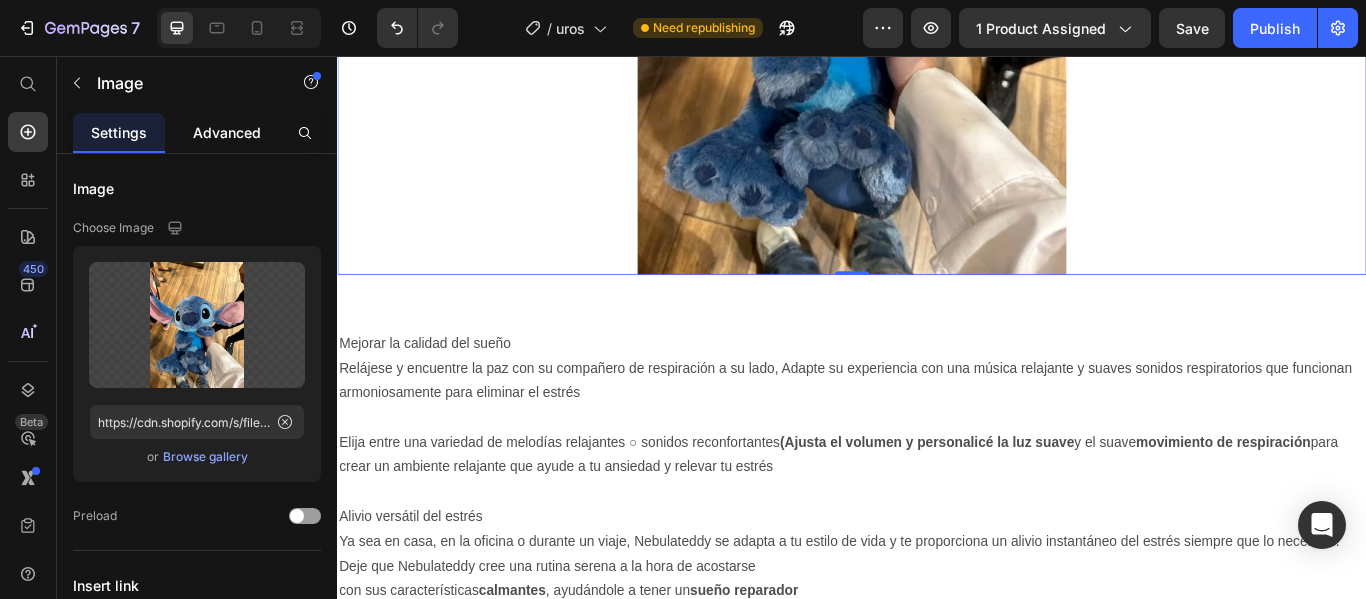 click on "Advanced" 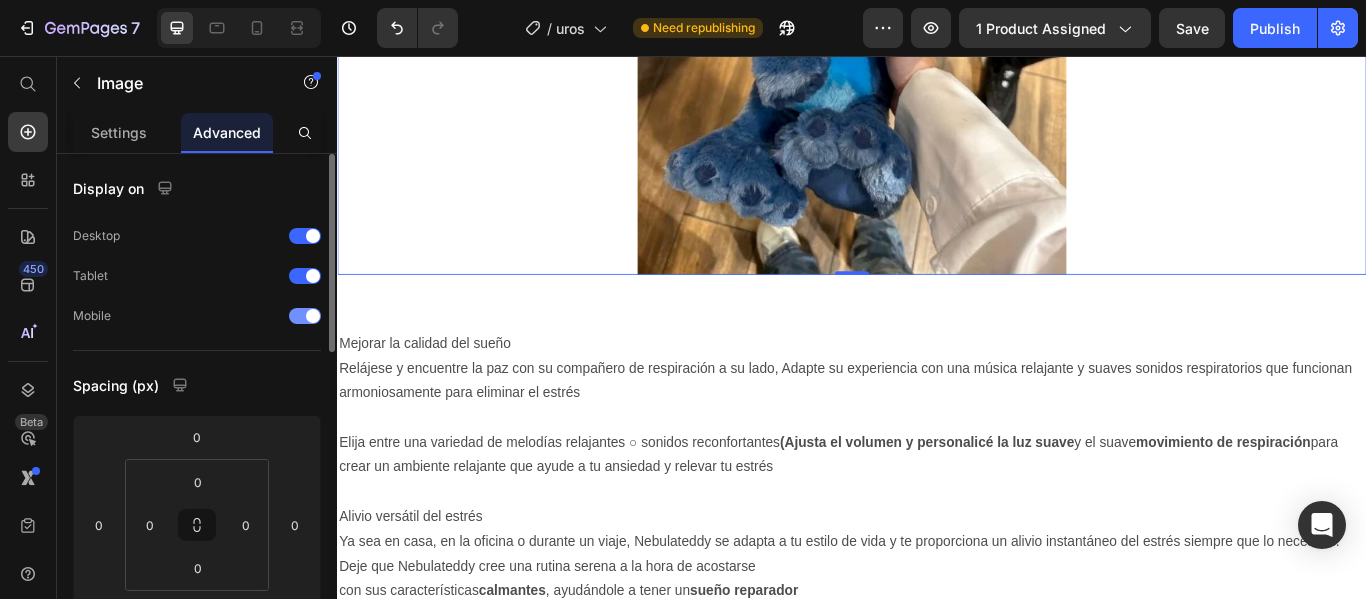 click at bounding box center (305, 316) 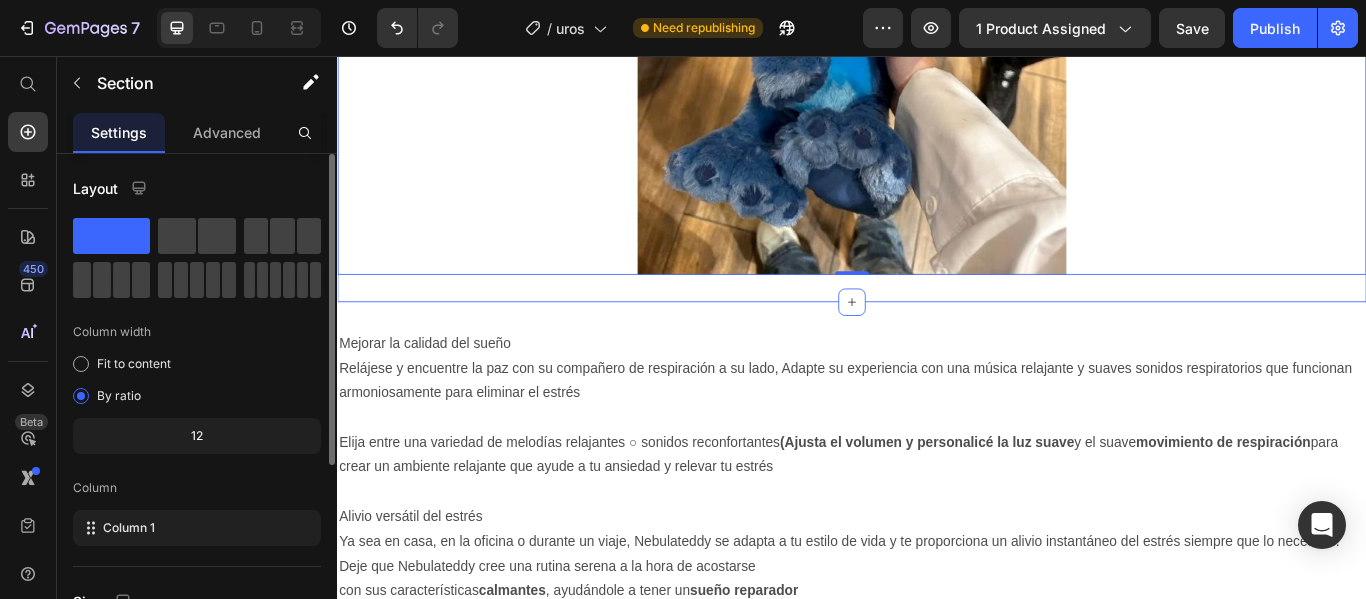 click on "Image   0 Section 9" at bounding box center [937, -22] 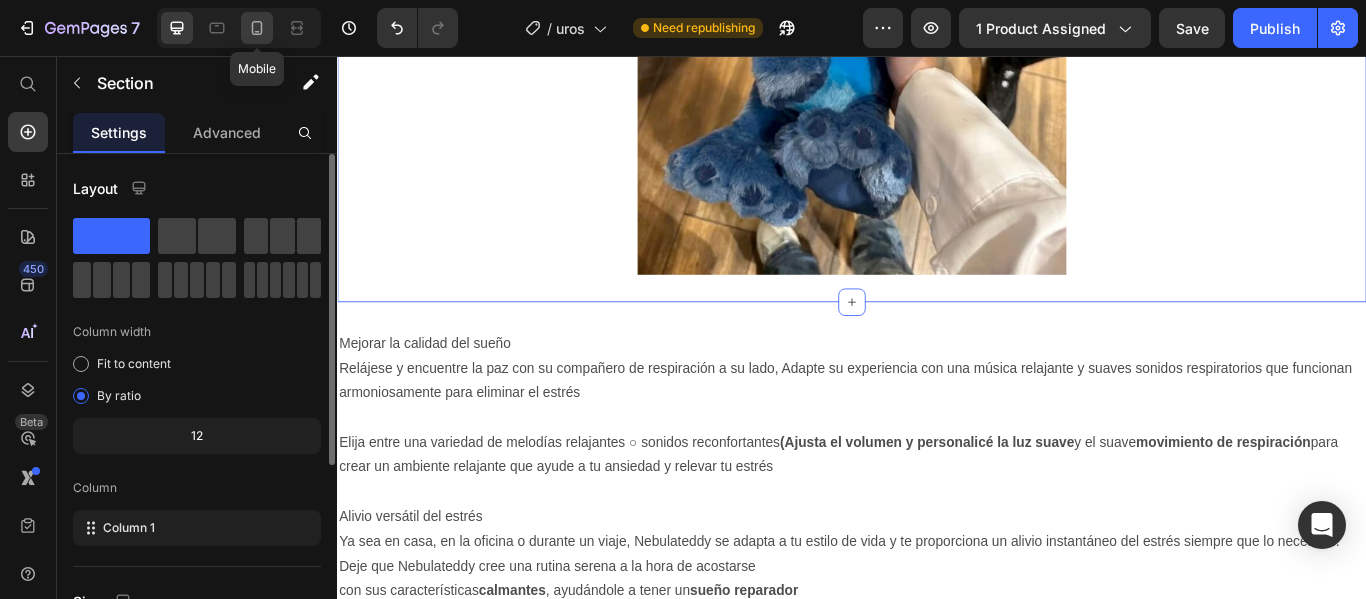 click 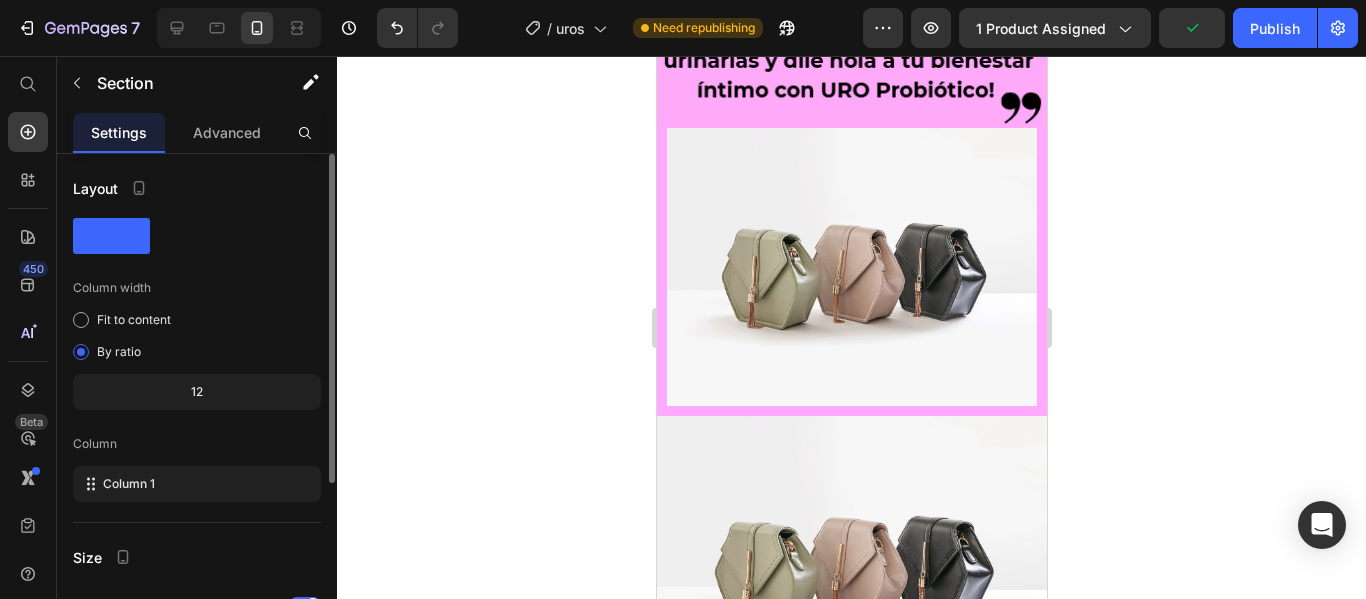 scroll, scrollTop: 2308, scrollLeft: 0, axis: vertical 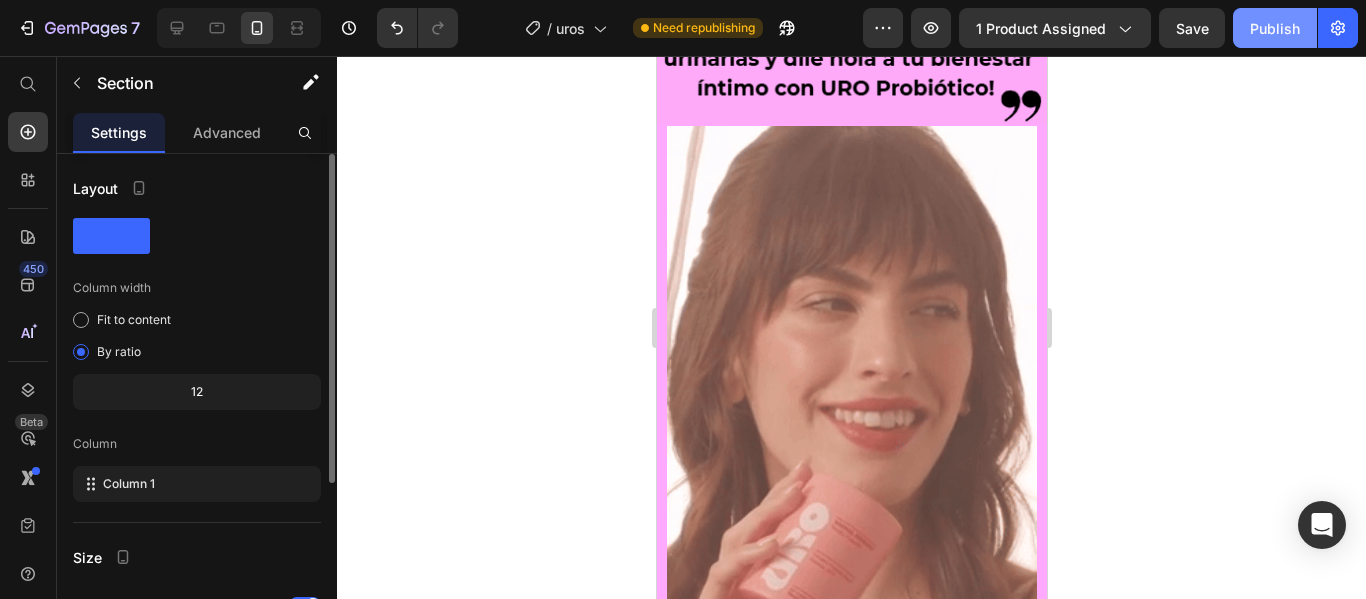 click on "Publish" at bounding box center [1275, 28] 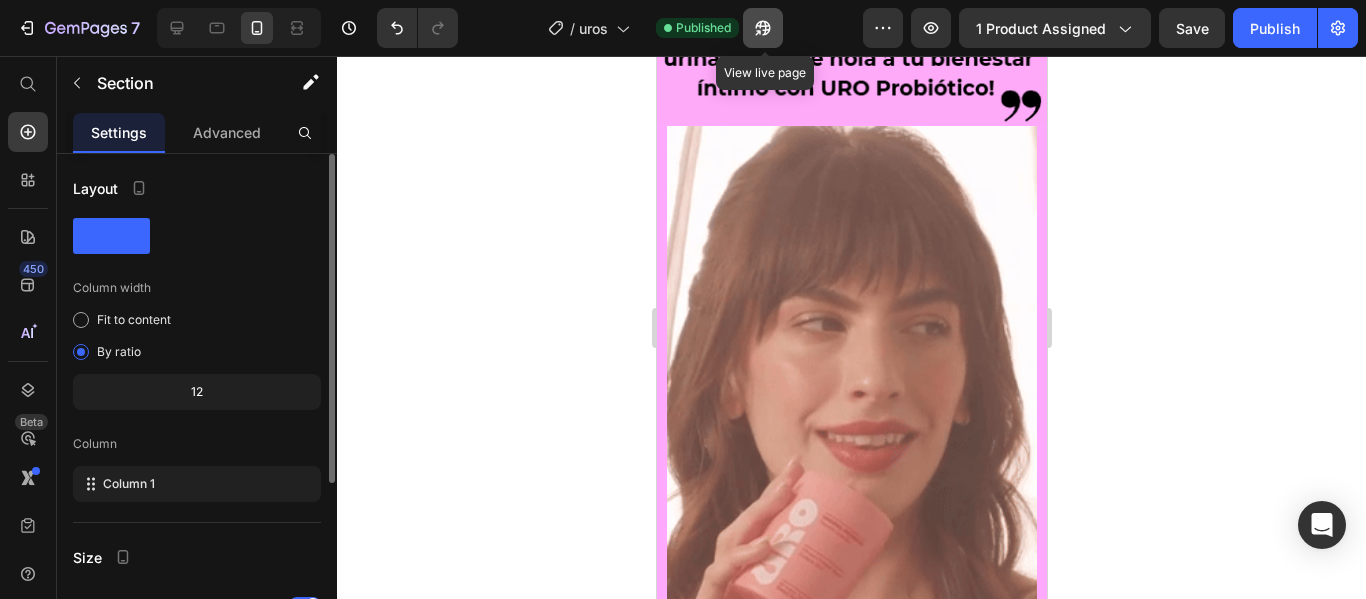 click 